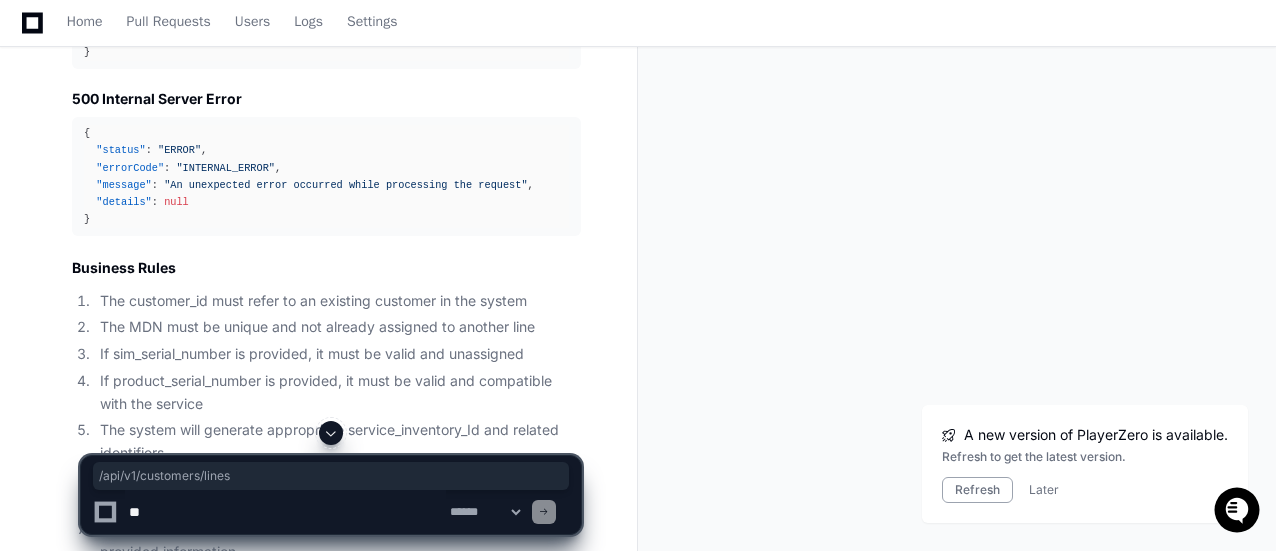 scroll, scrollTop: 5400, scrollLeft: 0, axis: vertical 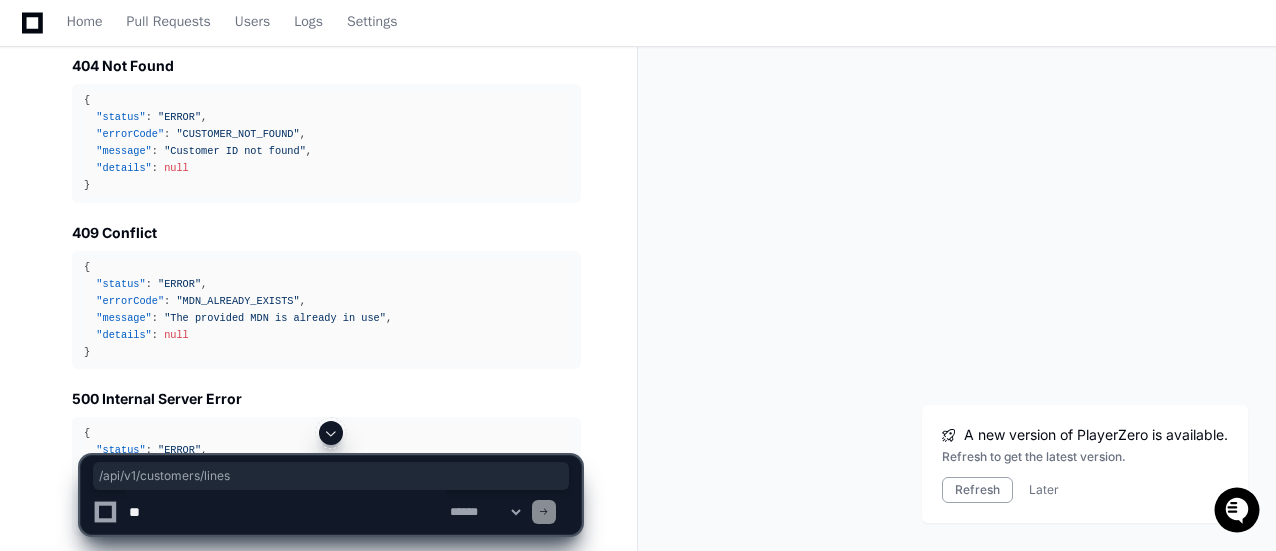 click 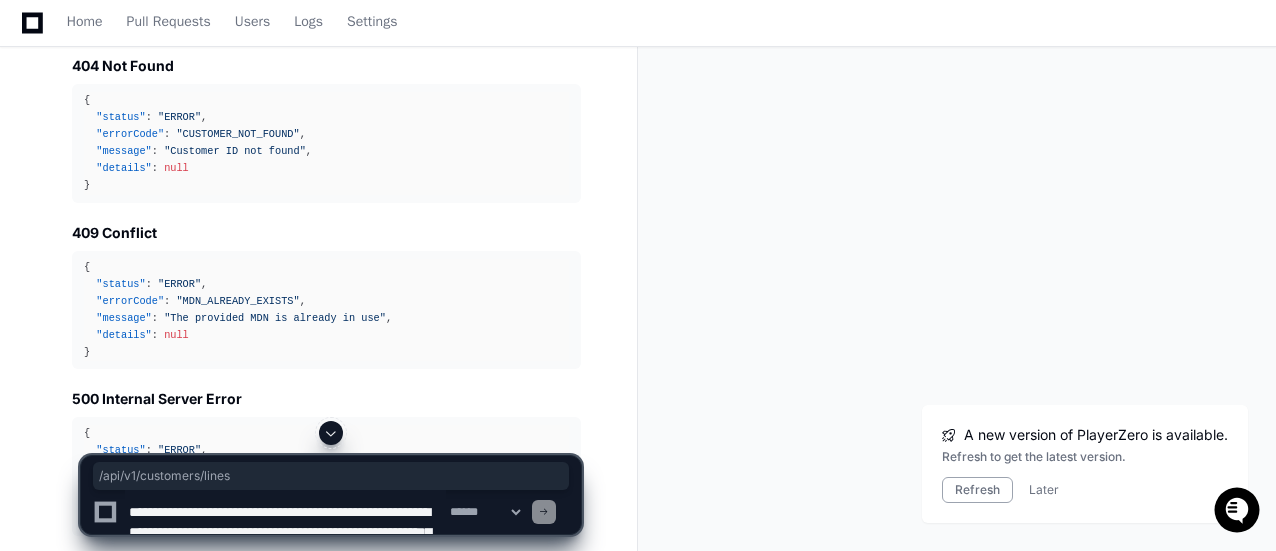 scroll, scrollTop: 46, scrollLeft: 0, axis: vertical 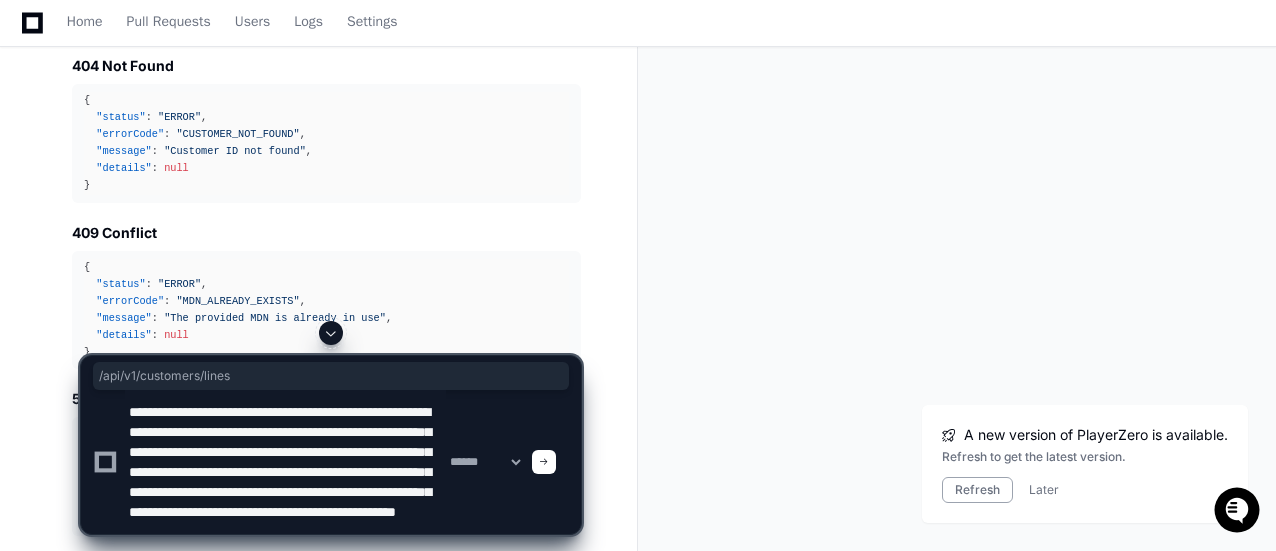click 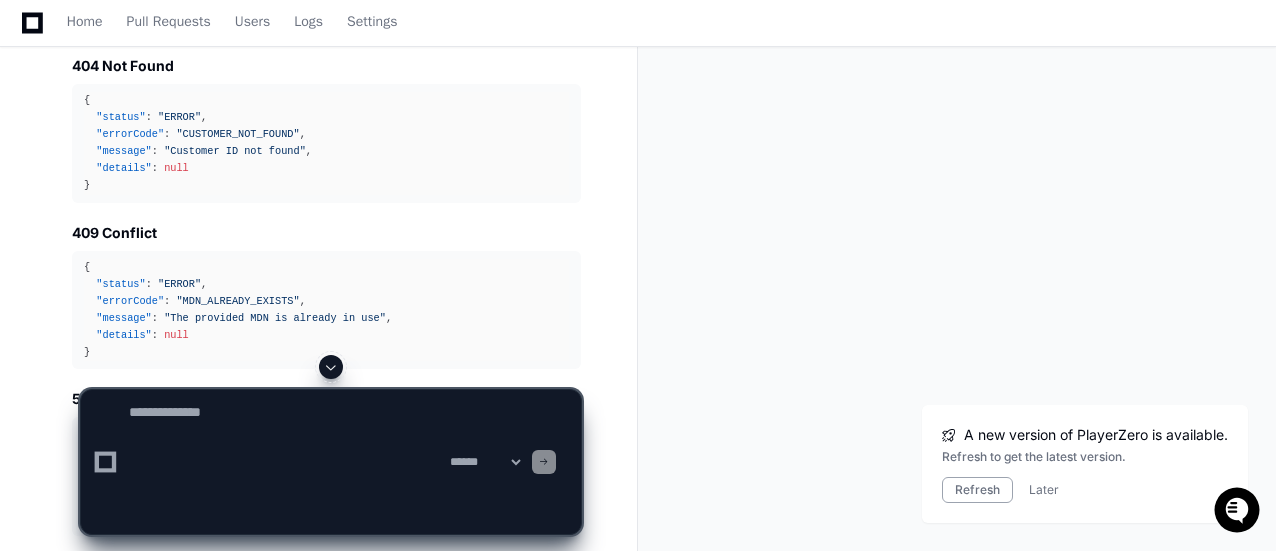 scroll, scrollTop: 0, scrollLeft: 0, axis: both 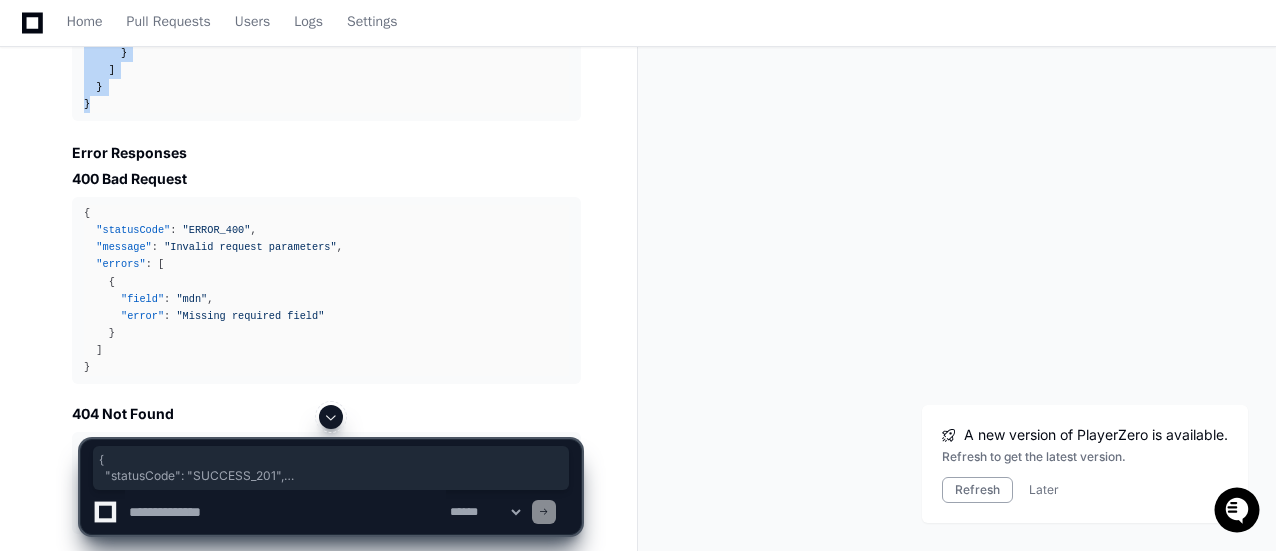 drag, startPoint x: 85, startPoint y: 160, endPoint x: 169, endPoint y: 259, distance: 129.8345 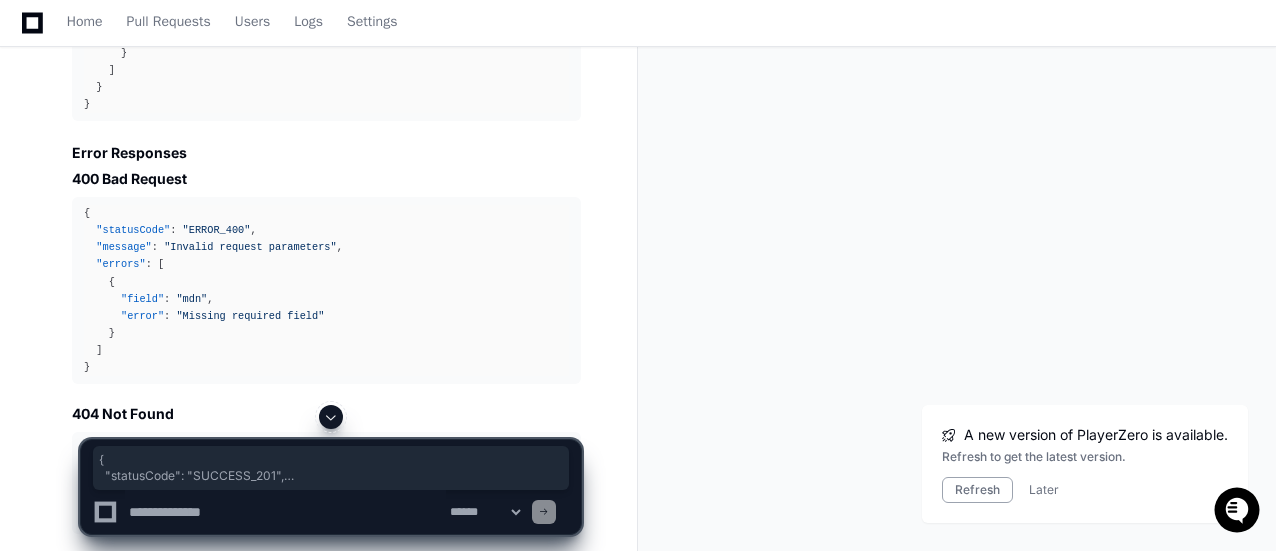 click 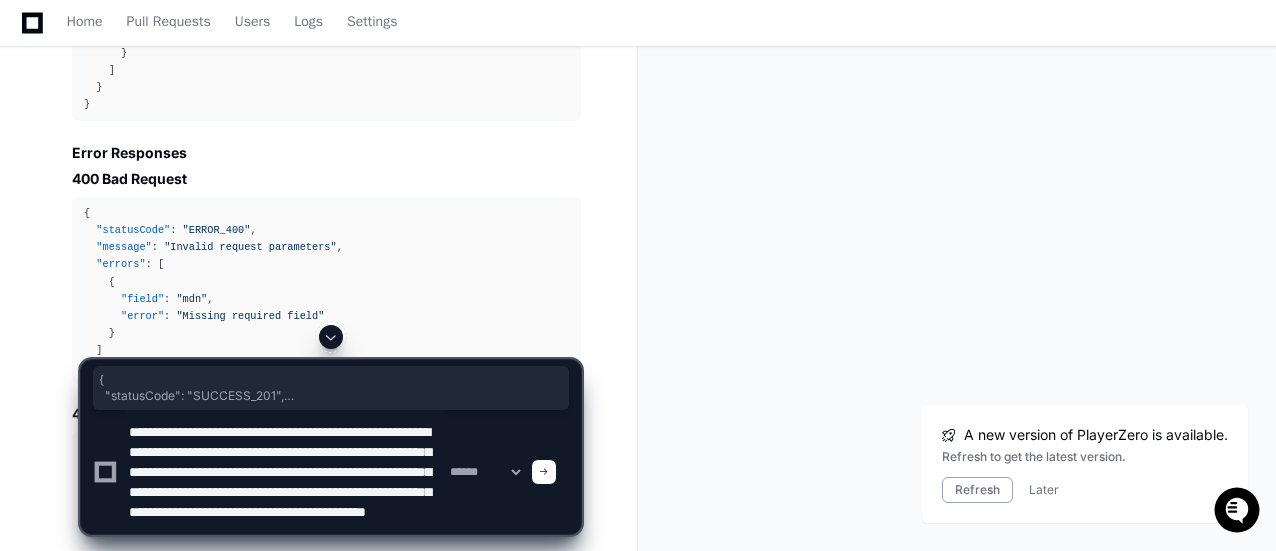 scroll, scrollTop: 46, scrollLeft: 0, axis: vertical 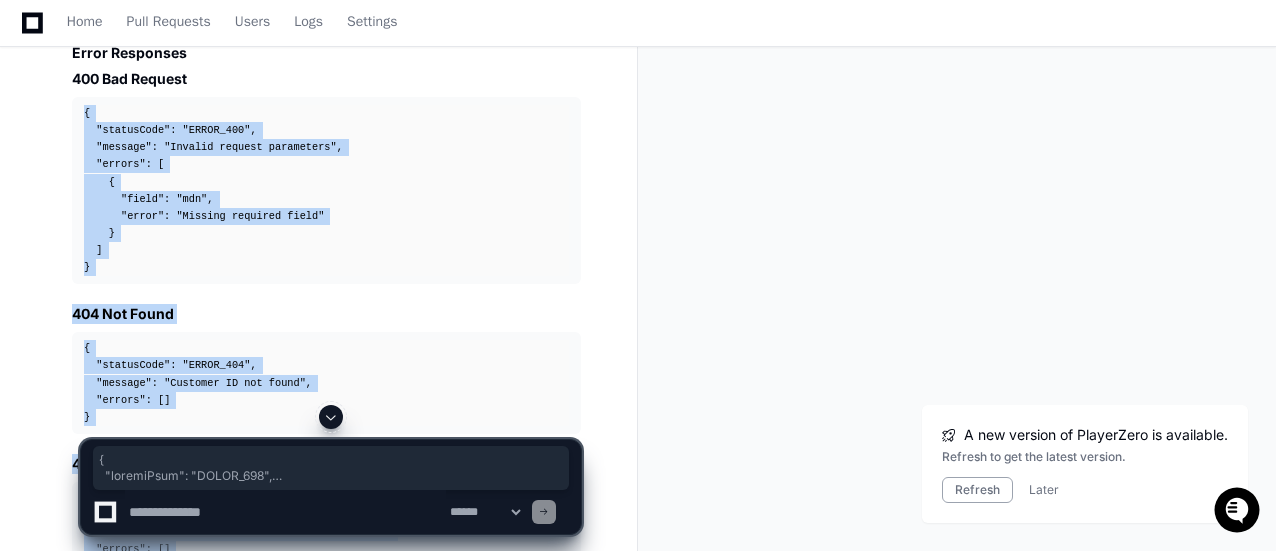 drag, startPoint x: 80, startPoint y: 269, endPoint x: 107, endPoint y: 423, distance: 156.34897 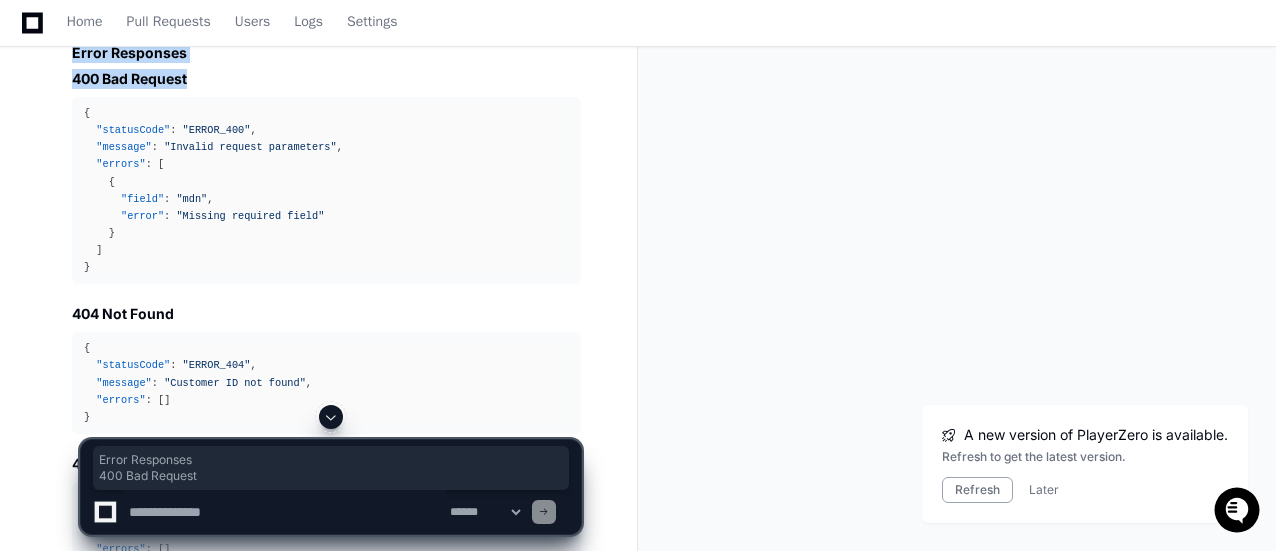 drag, startPoint x: 195, startPoint y: 233, endPoint x: 68, endPoint y: 211, distance: 128.89143 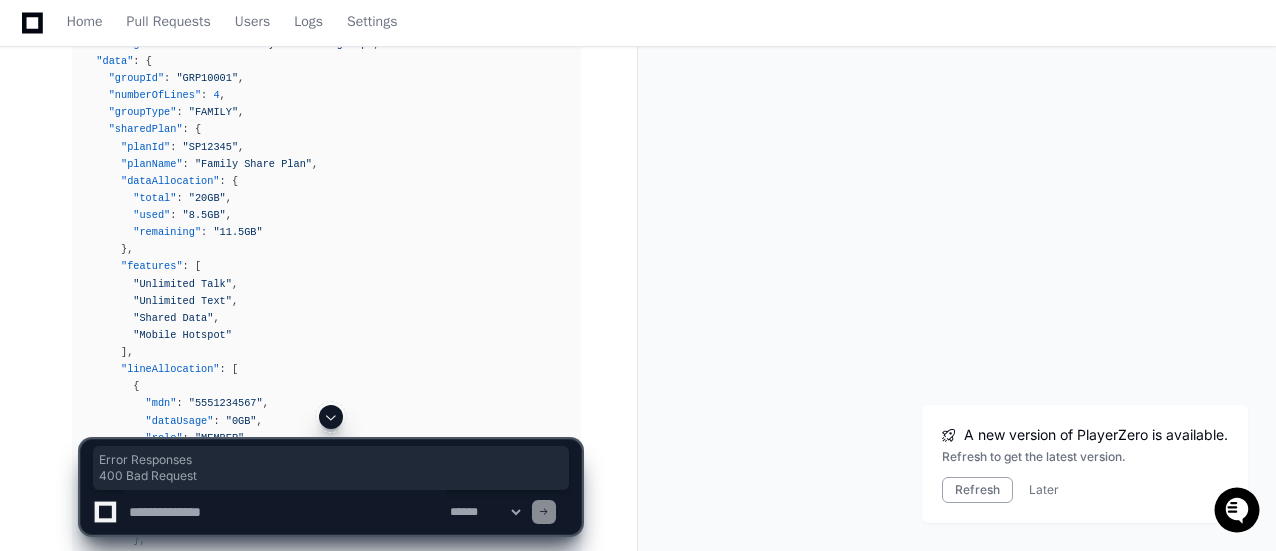 scroll, scrollTop: 31046, scrollLeft: 0, axis: vertical 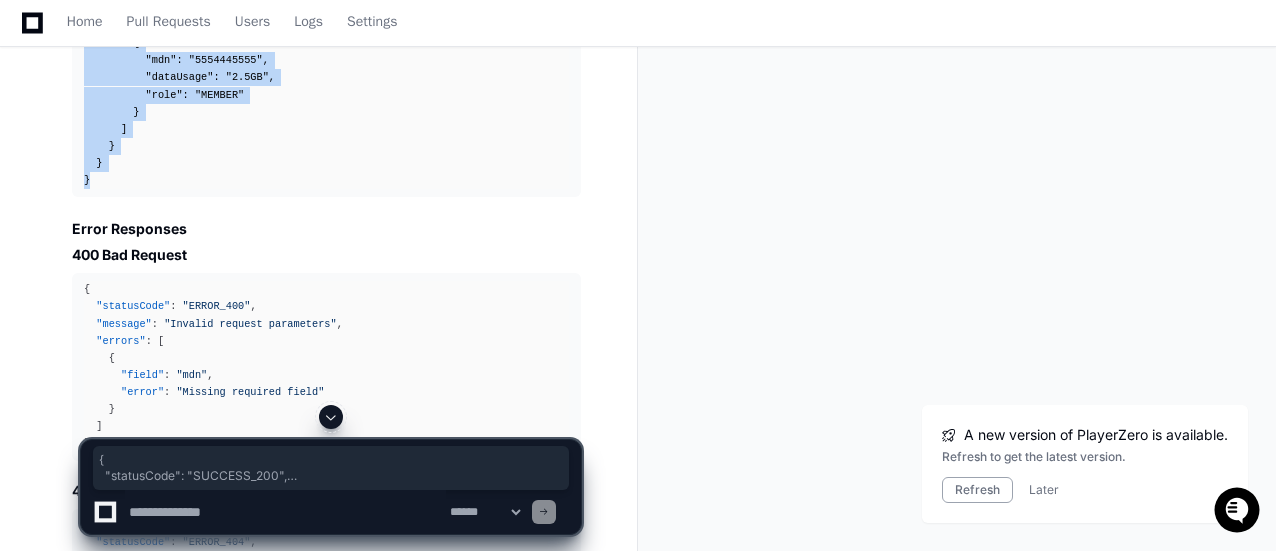 drag, startPoint x: 83, startPoint y: 105, endPoint x: 137, endPoint y: 376, distance: 276.3277 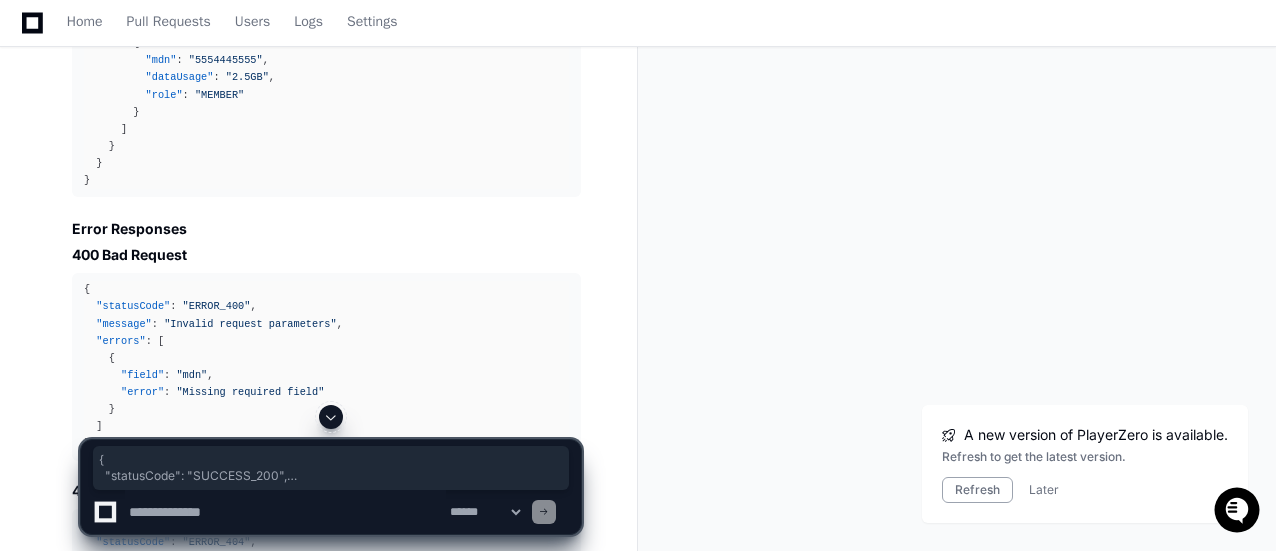 click 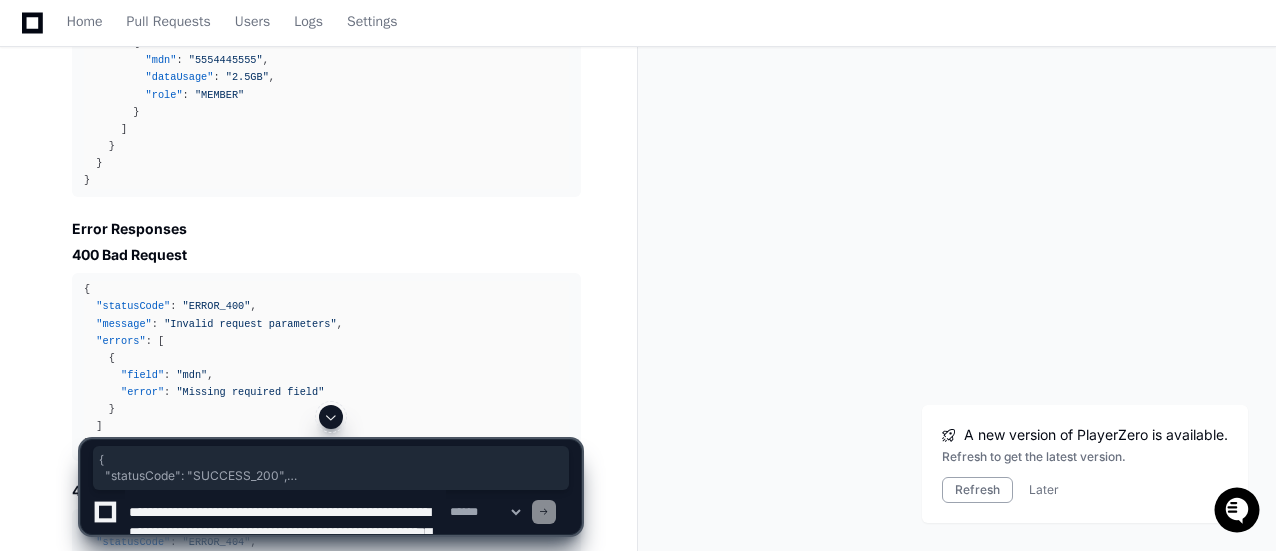scroll, scrollTop: 26, scrollLeft: 0, axis: vertical 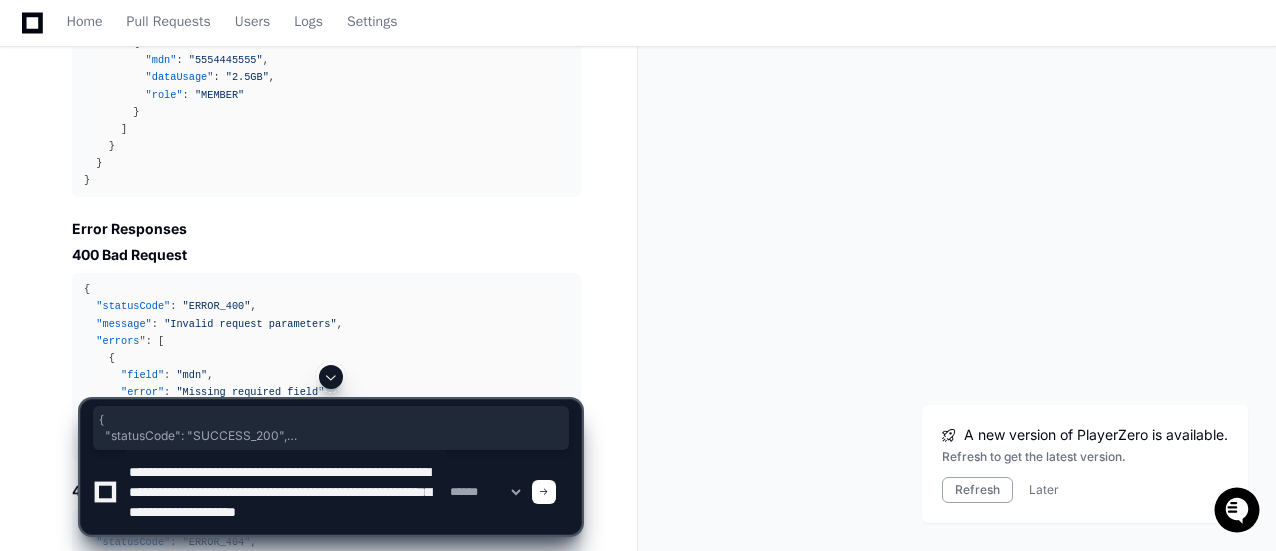 type on "**********" 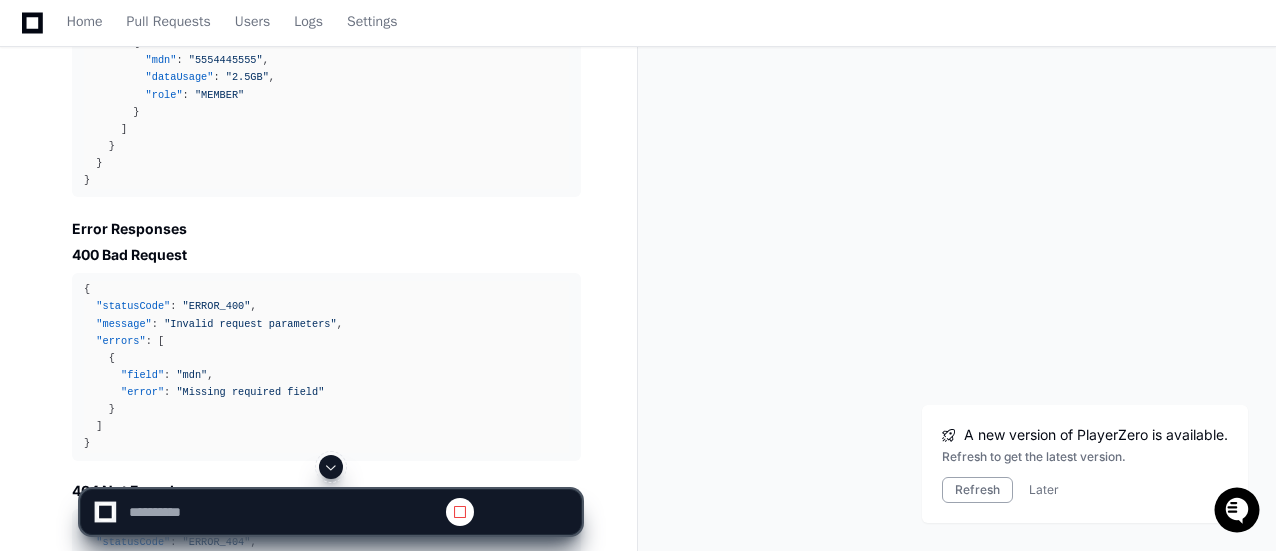scroll, scrollTop: 0, scrollLeft: 0, axis: both 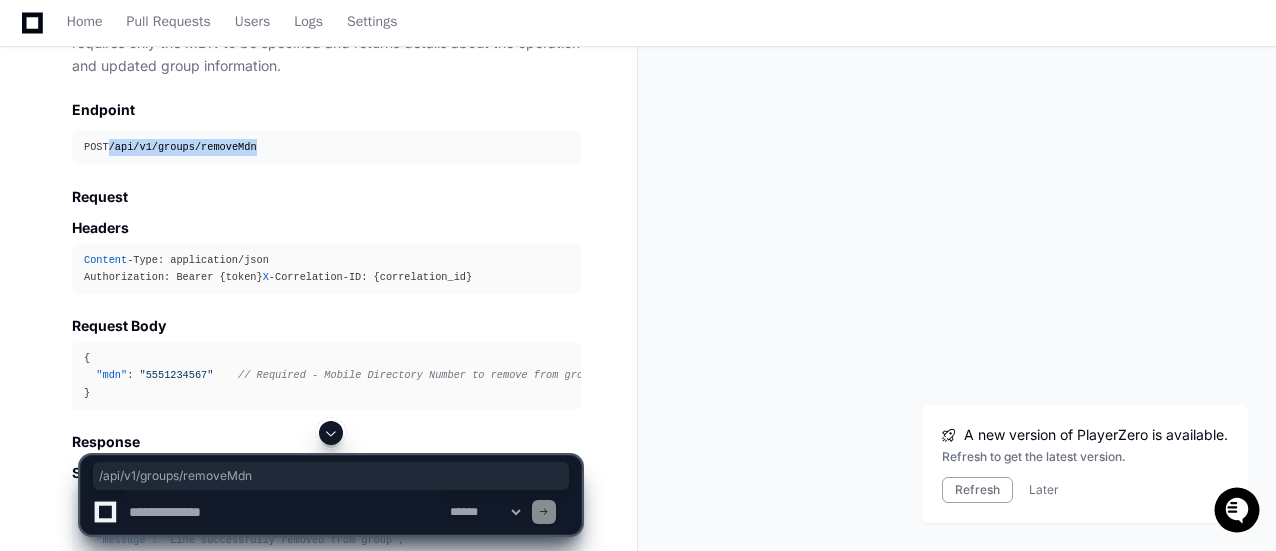 drag, startPoint x: 112, startPoint y: 343, endPoint x: 253, endPoint y: 343, distance: 141 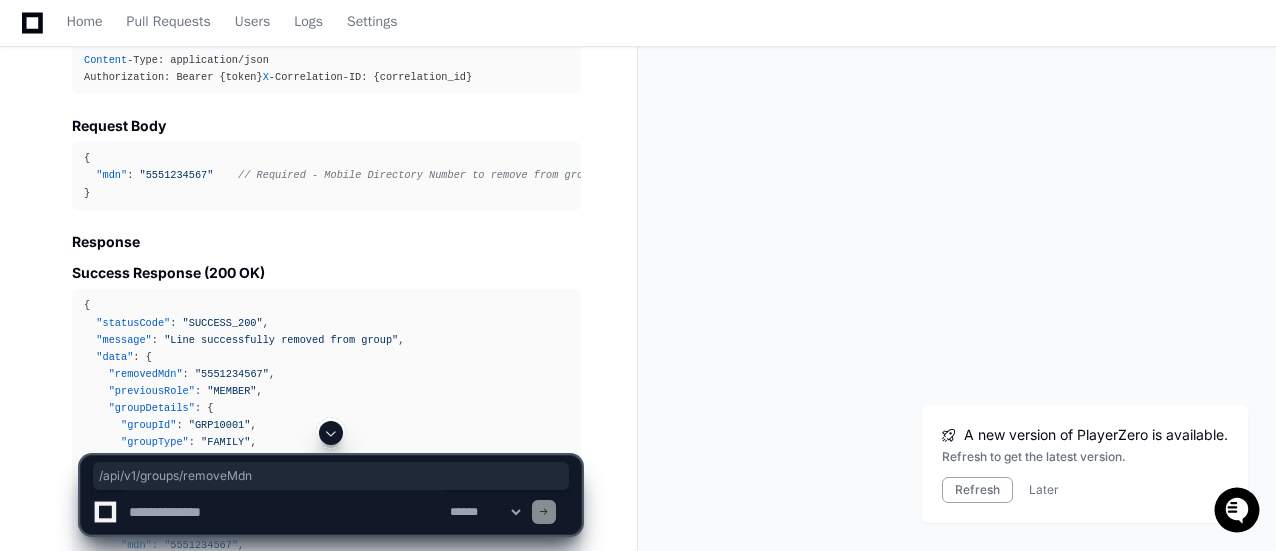 scroll, scrollTop: 34453, scrollLeft: 0, axis: vertical 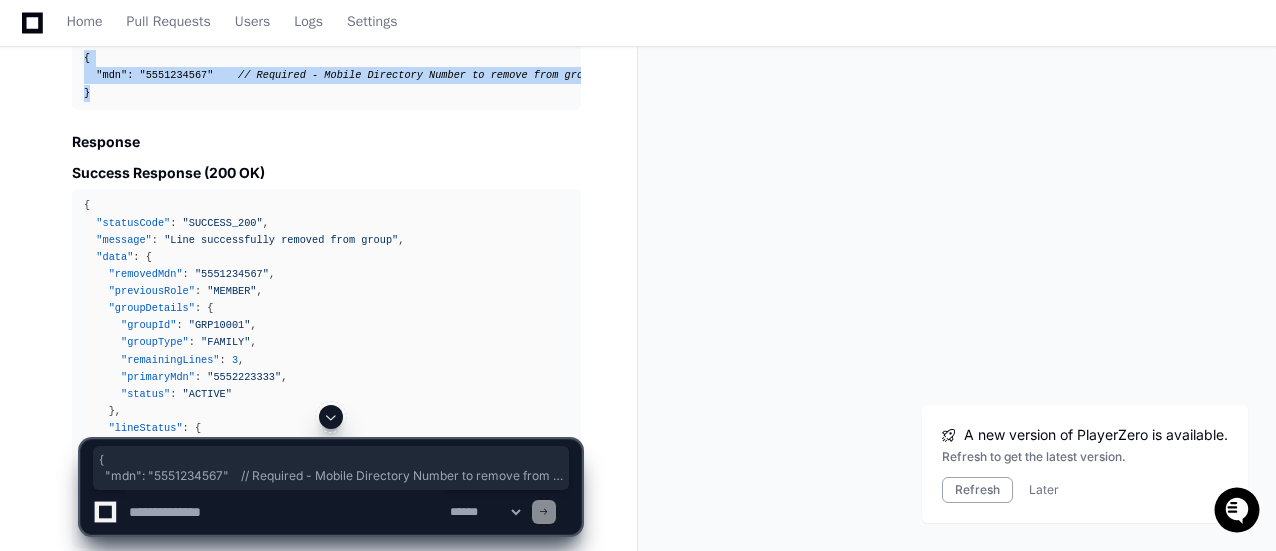 drag, startPoint x: 85, startPoint y: 270, endPoint x: 106, endPoint y: 301, distance: 37.44329 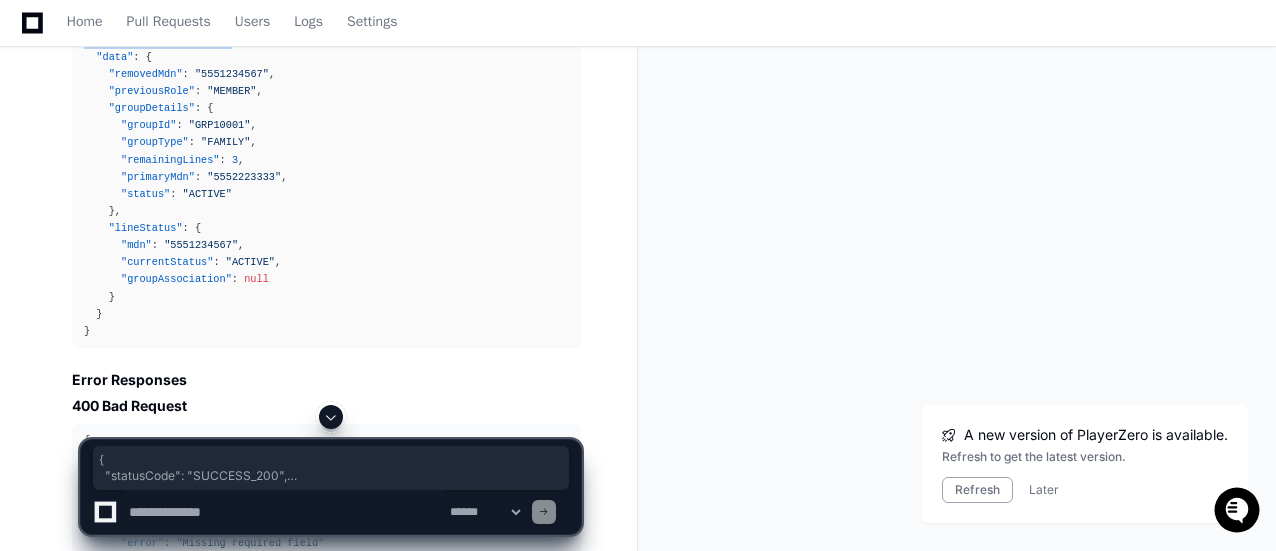 scroll, scrollTop: 34853, scrollLeft: 0, axis: vertical 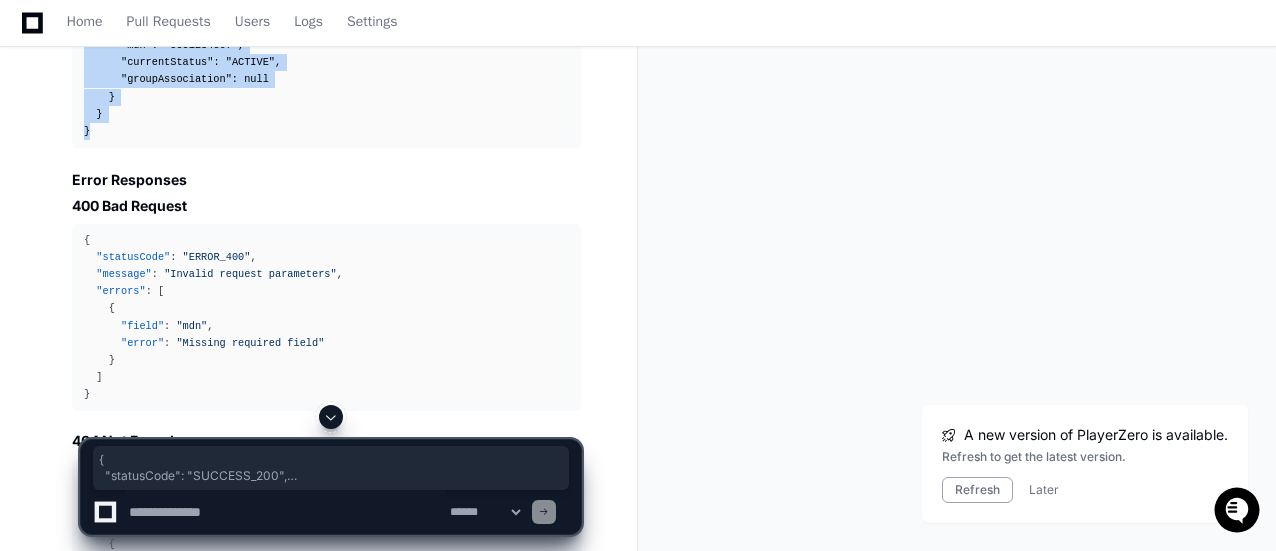 drag, startPoint x: 84, startPoint y: 217, endPoint x: 182, endPoint y: 342, distance: 158.8364 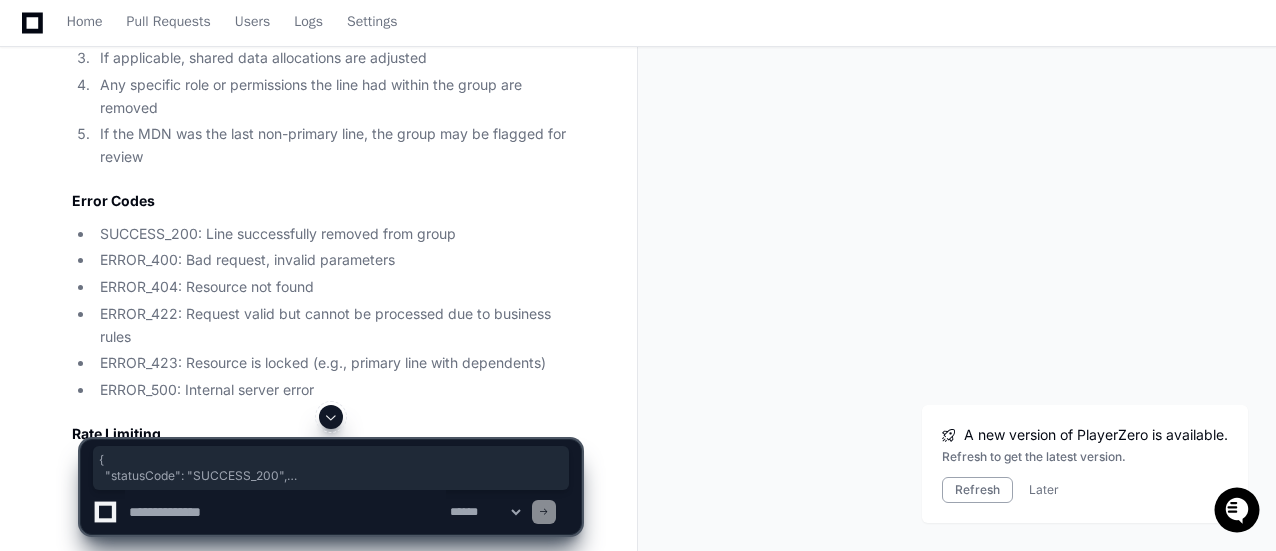 scroll, scrollTop: 36945, scrollLeft: 0, axis: vertical 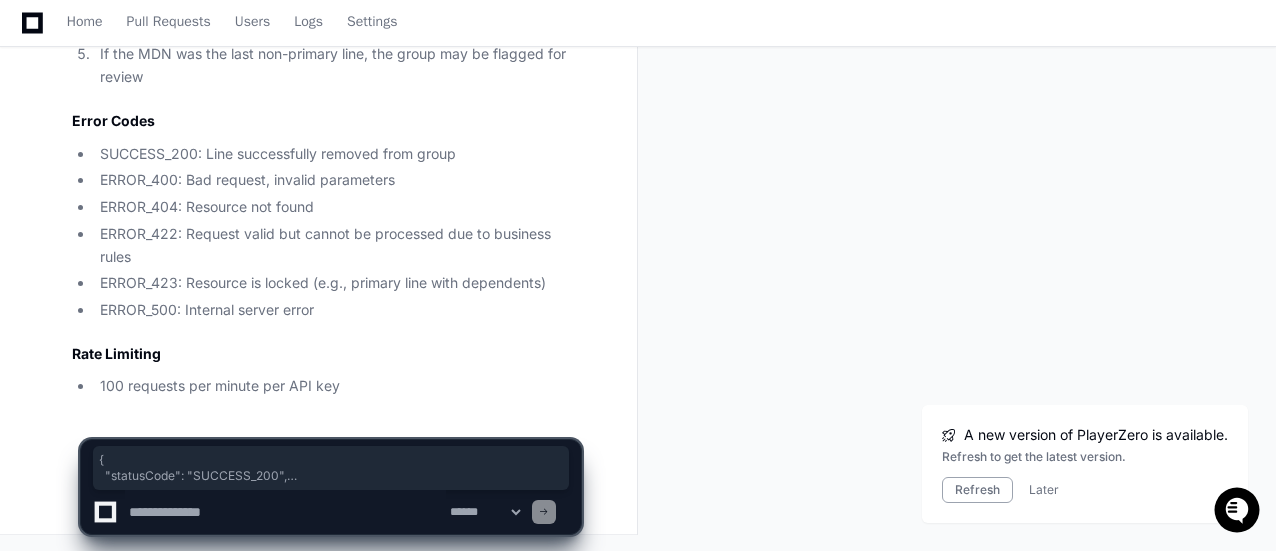 click 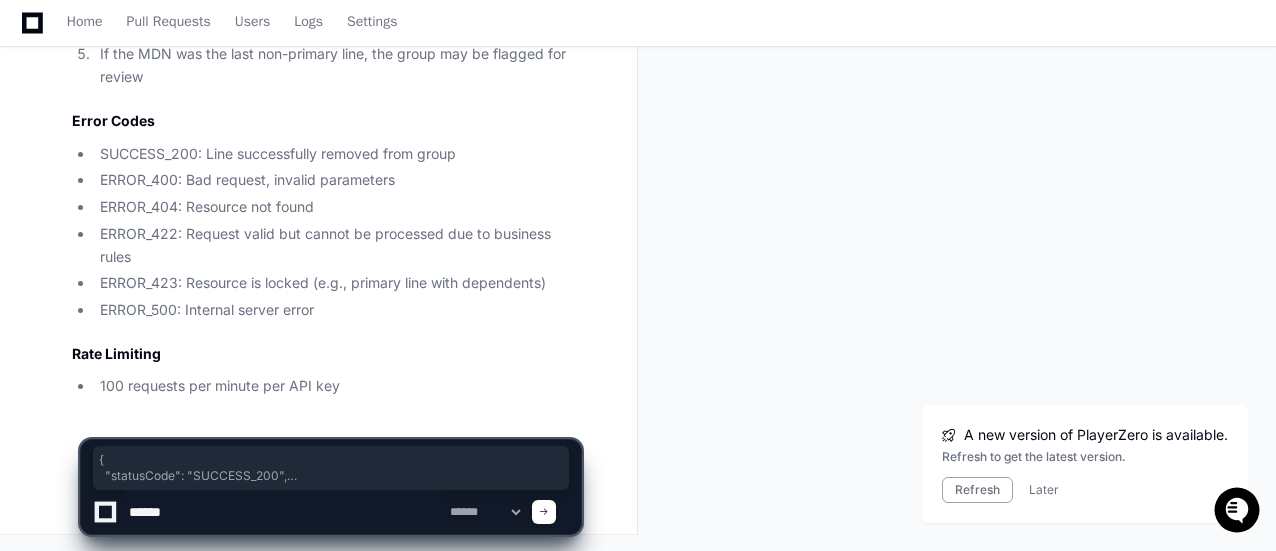 paste on "**********" 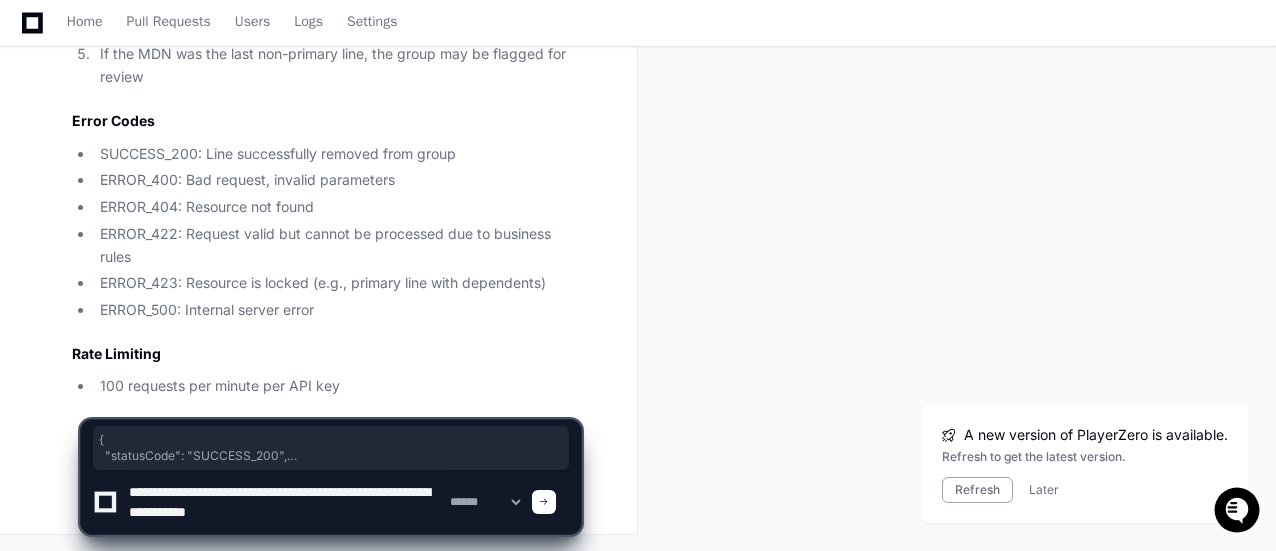 scroll, scrollTop: 6, scrollLeft: 0, axis: vertical 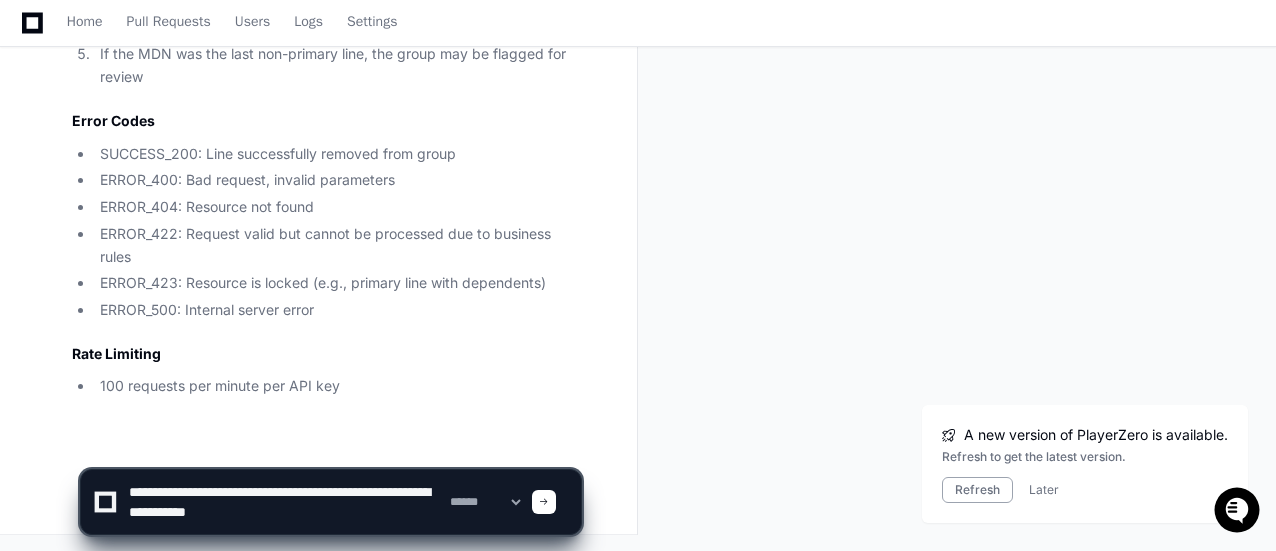 click 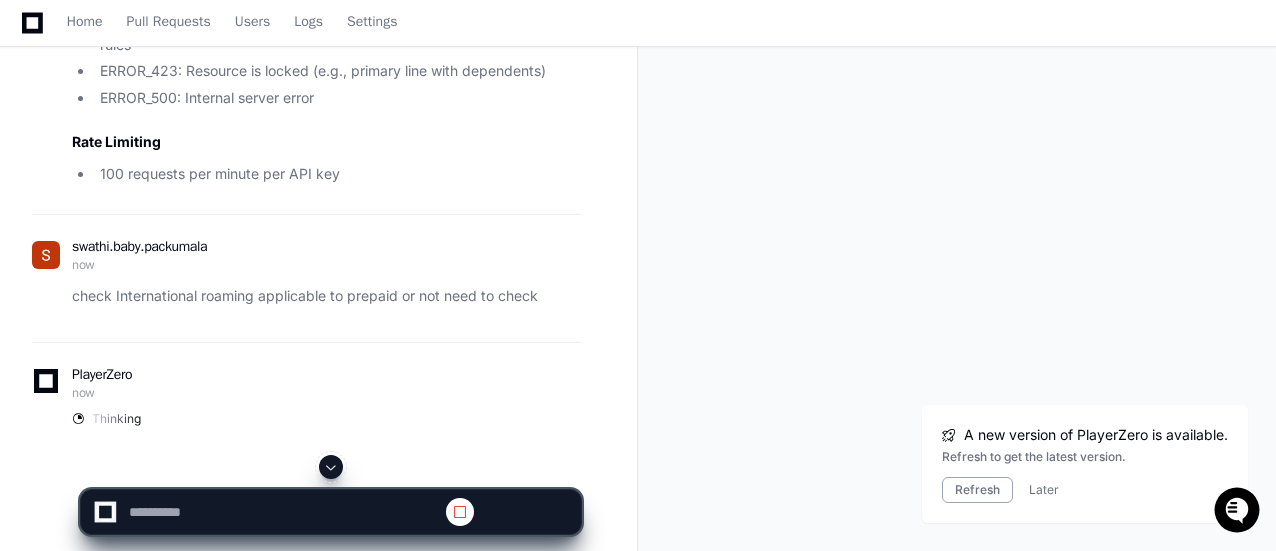 scroll, scrollTop: 0, scrollLeft: 0, axis: both 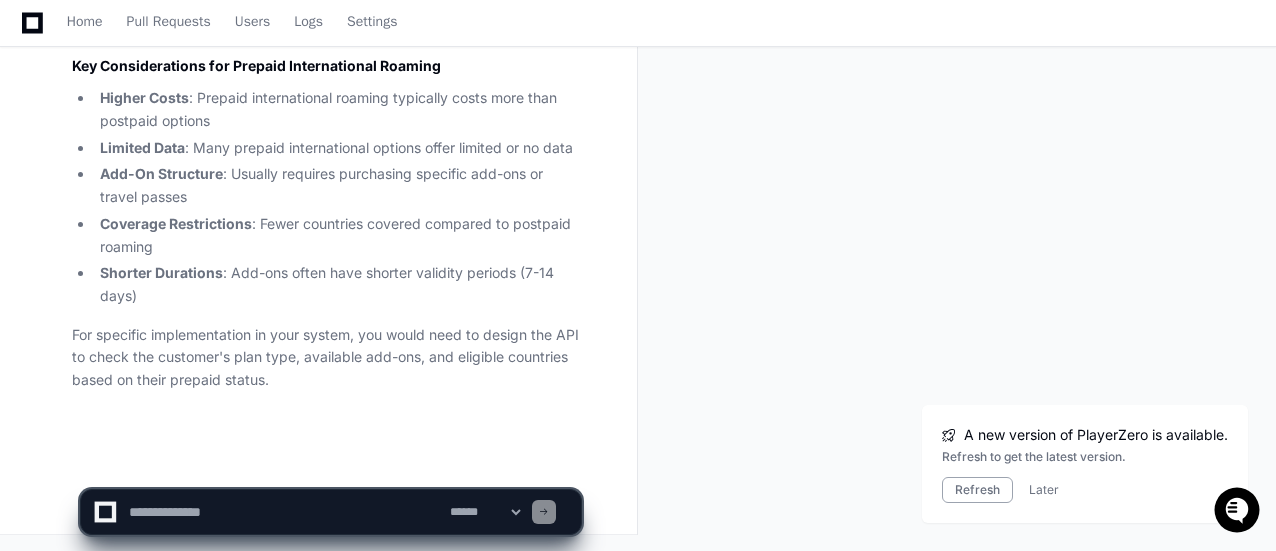 click 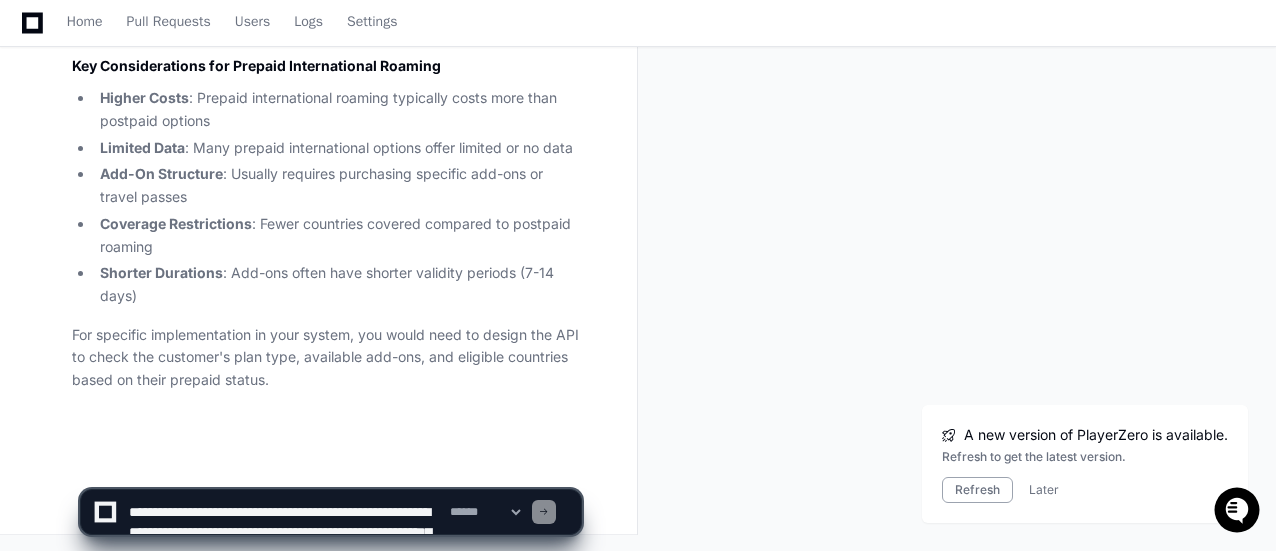 scroll, scrollTop: 86, scrollLeft: 0, axis: vertical 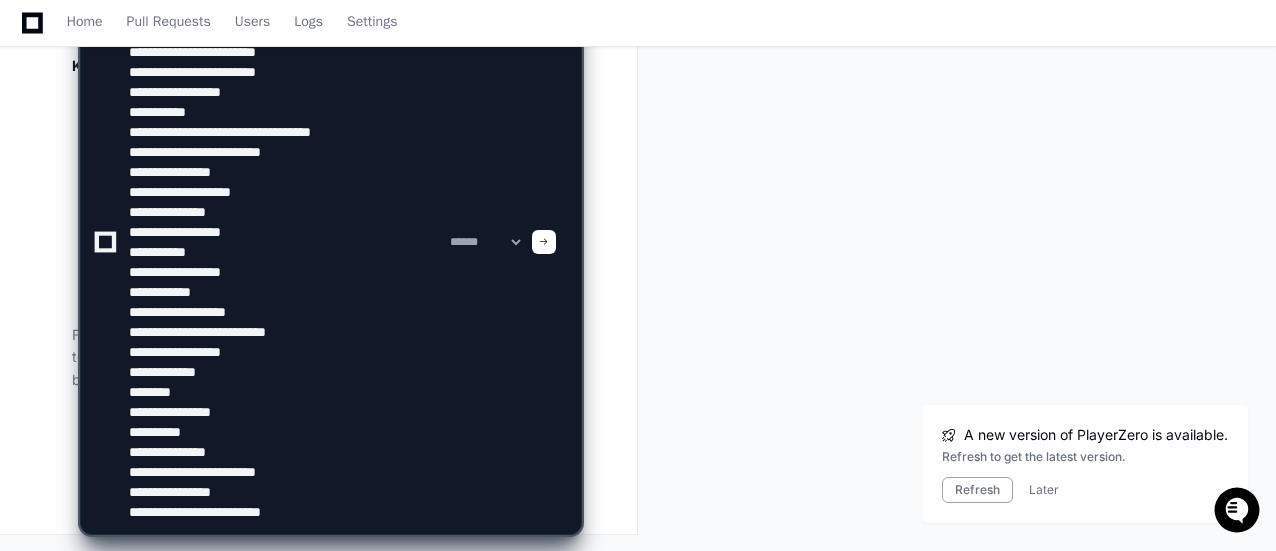 type on "**********" 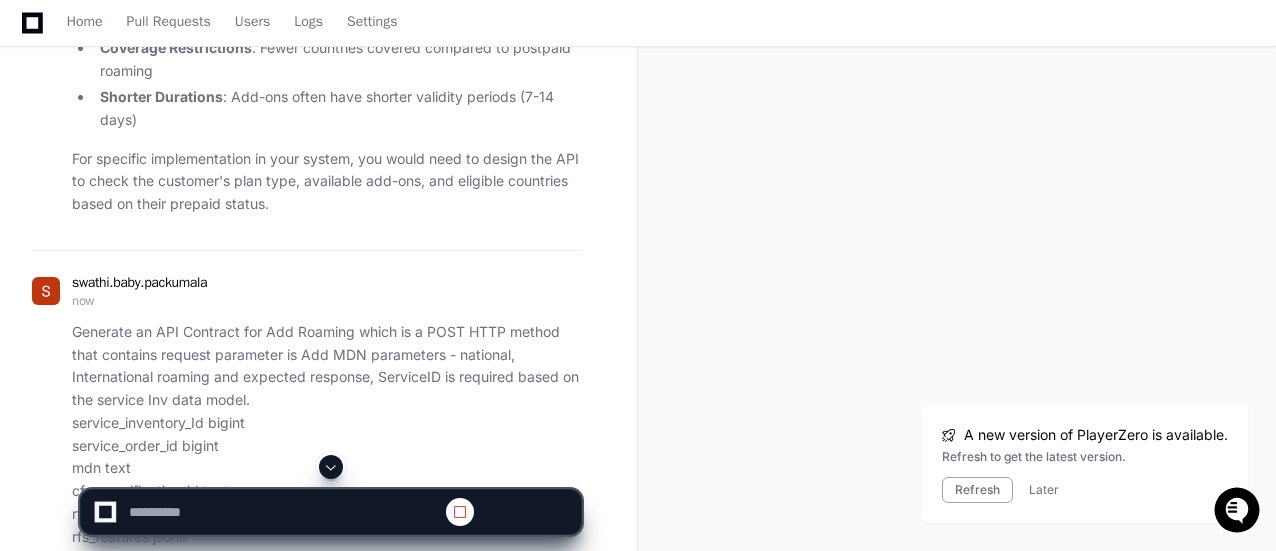 scroll, scrollTop: 0, scrollLeft: 0, axis: both 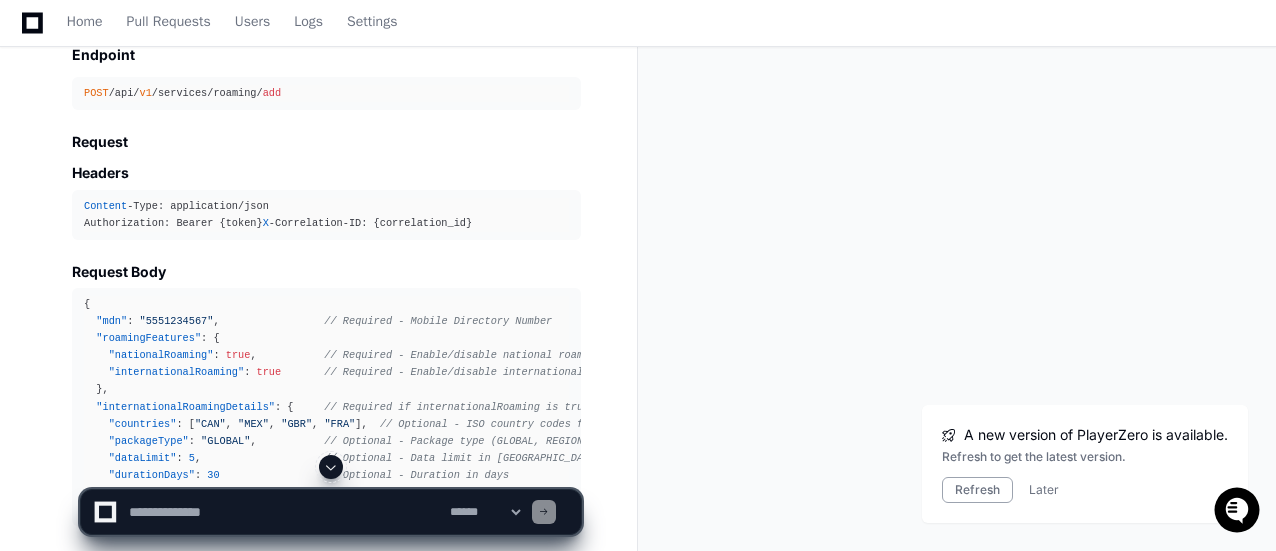click on "POST  /api/ v1 /services/roaming/ add" 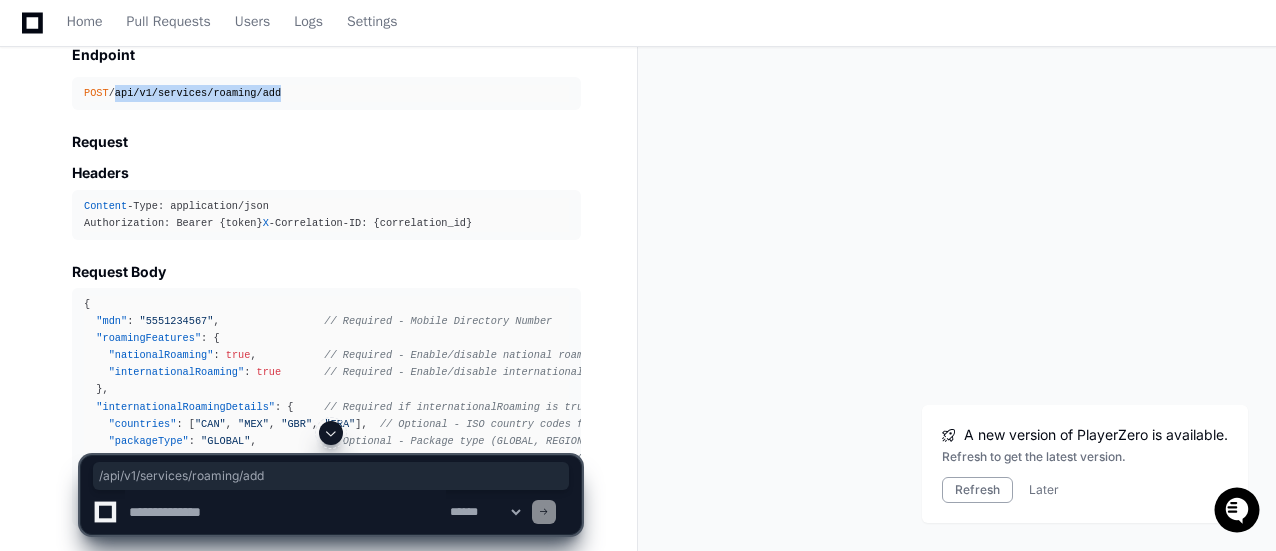 drag, startPoint x: 274, startPoint y: 261, endPoint x: 110, endPoint y: 263, distance: 164.01219 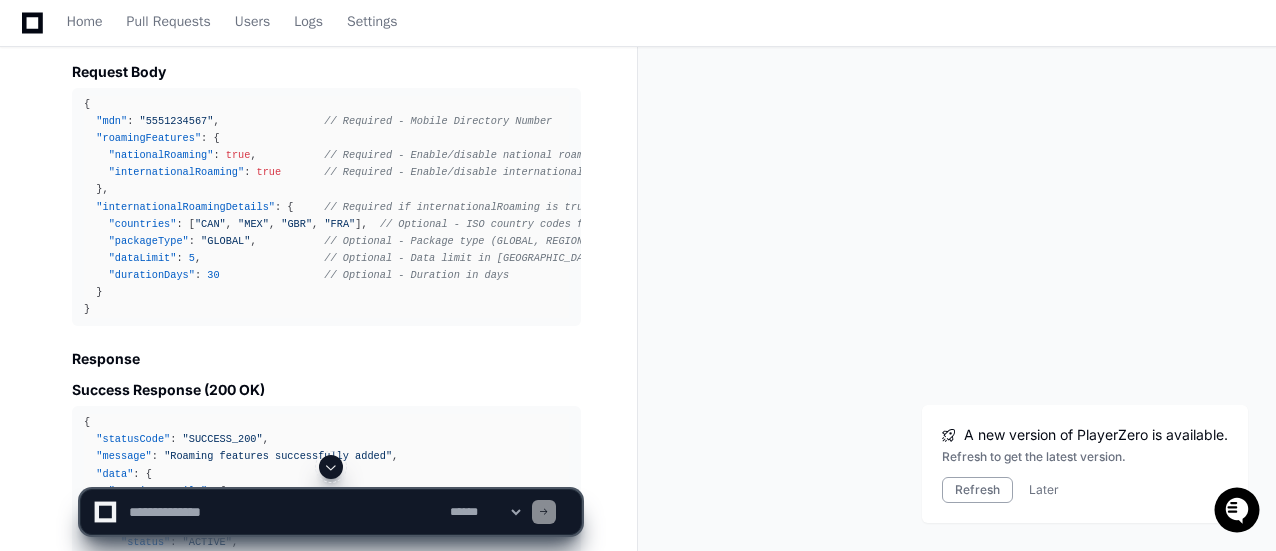 drag, startPoint x: 87, startPoint y: 287, endPoint x: 107, endPoint y: 289, distance: 20.09975 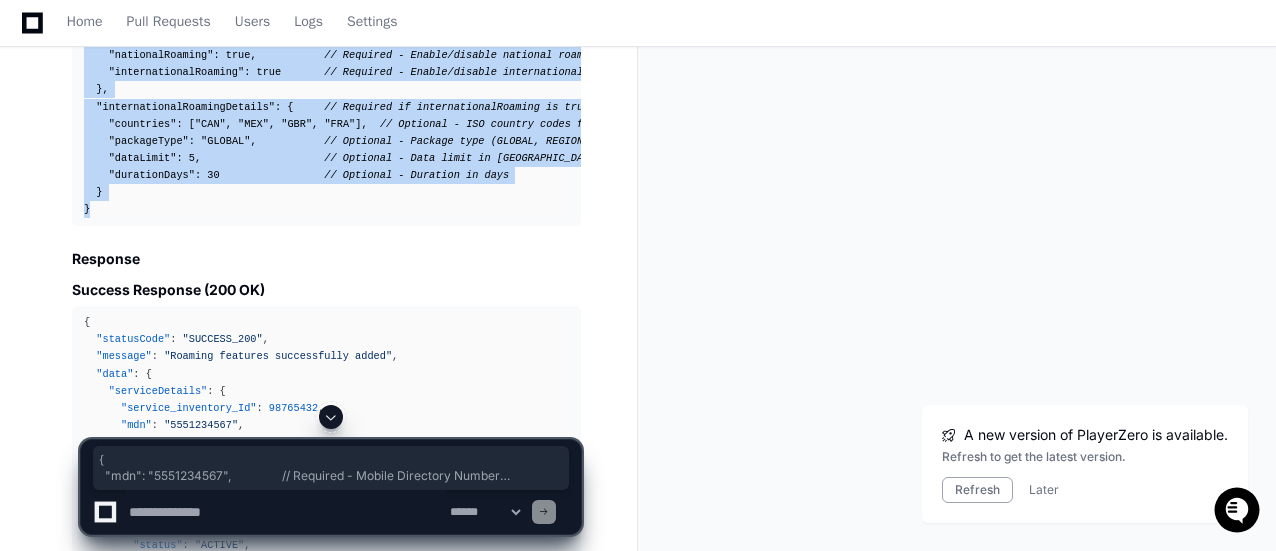 drag, startPoint x: 84, startPoint y: 187, endPoint x: 109, endPoint y: 391, distance: 205.52615 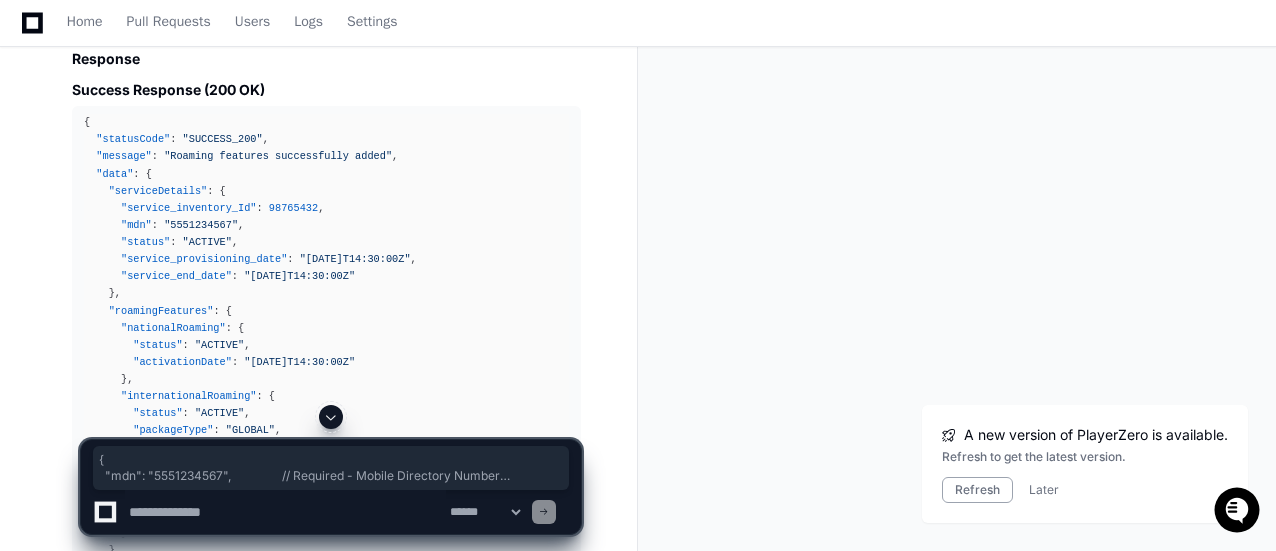 scroll, scrollTop: 40176, scrollLeft: 0, axis: vertical 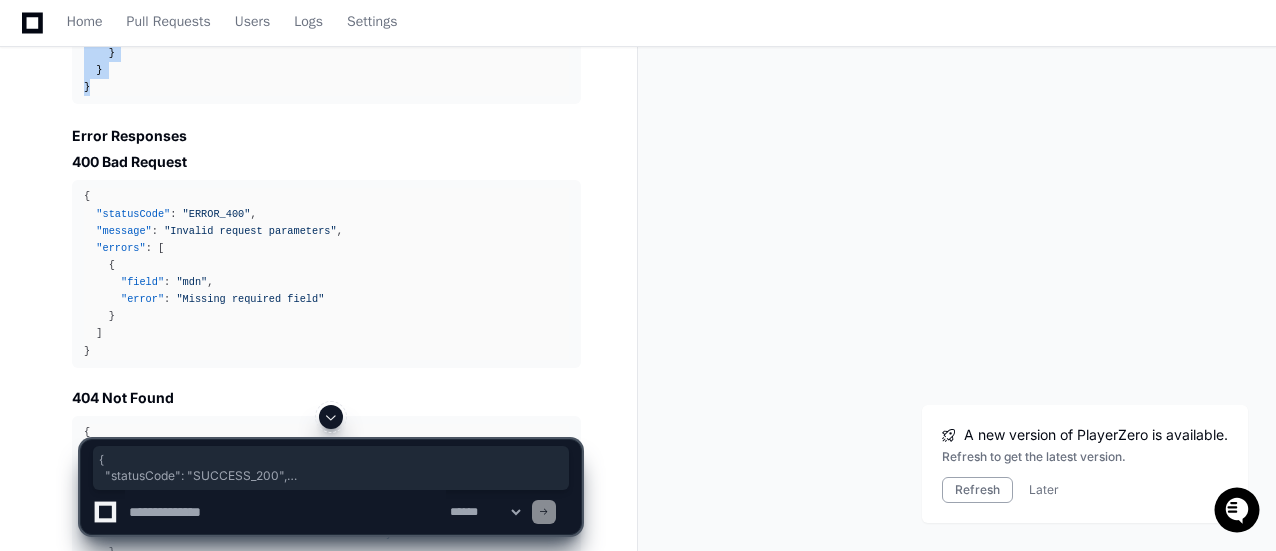 drag, startPoint x: 81, startPoint y: 203, endPoint x: 160, endPoint y: 272, distance: 104.89042 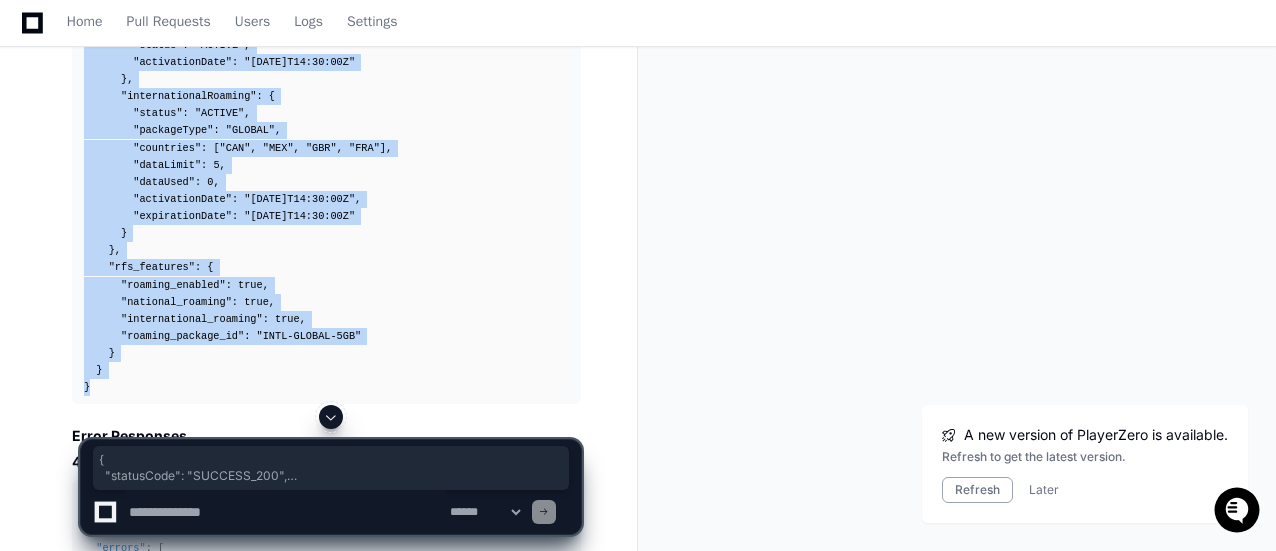 scroll, scrollTop: 40276, scrollLeft: 0, axis: vertical 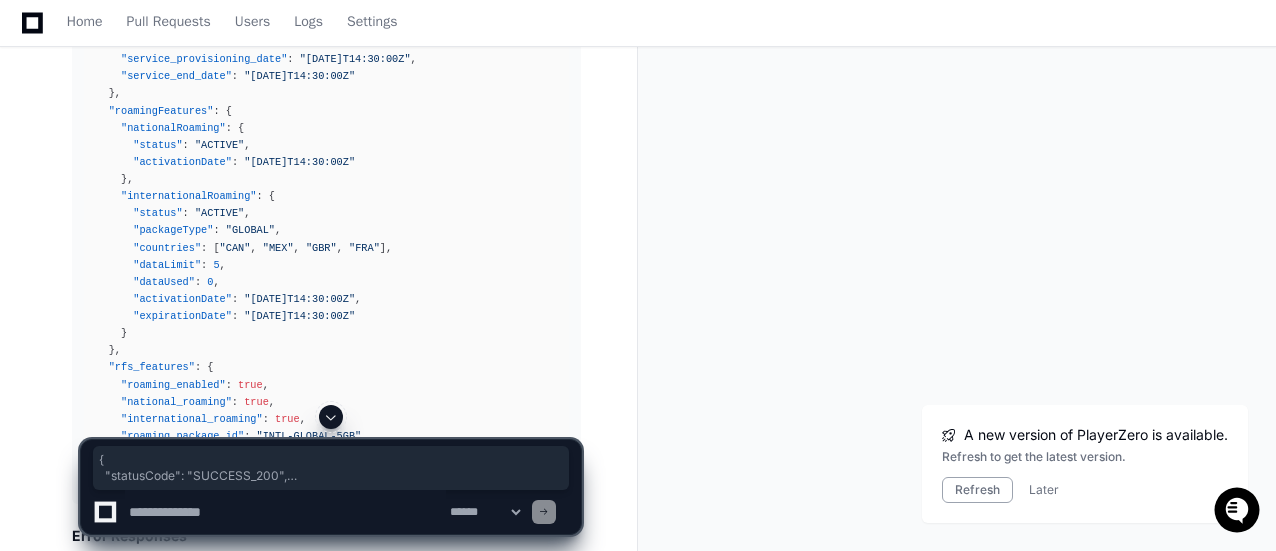 click 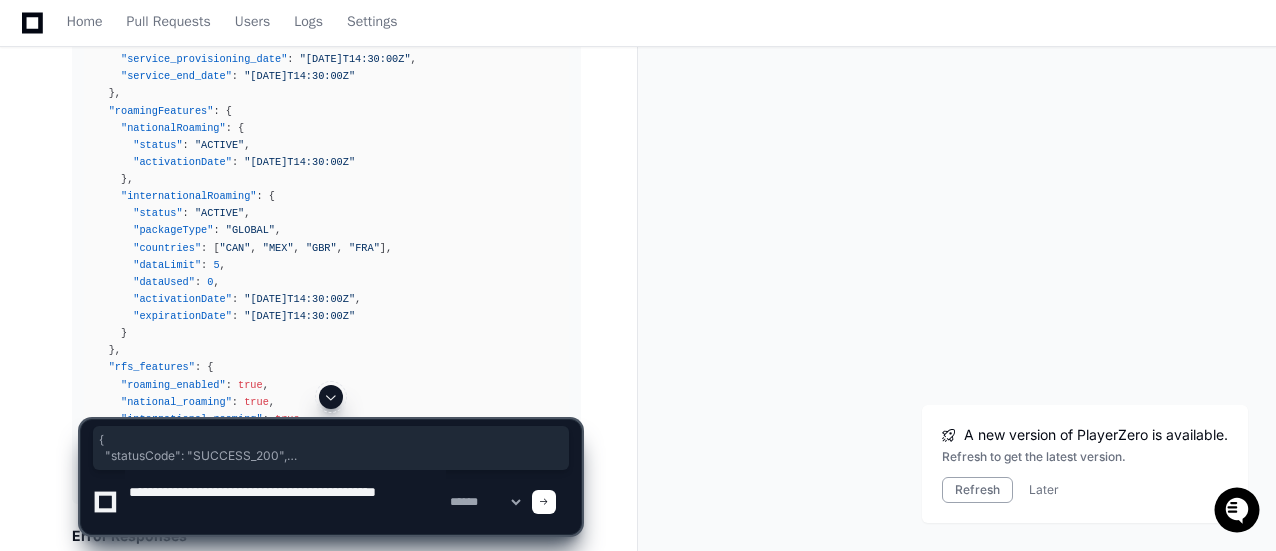 type on "**********" 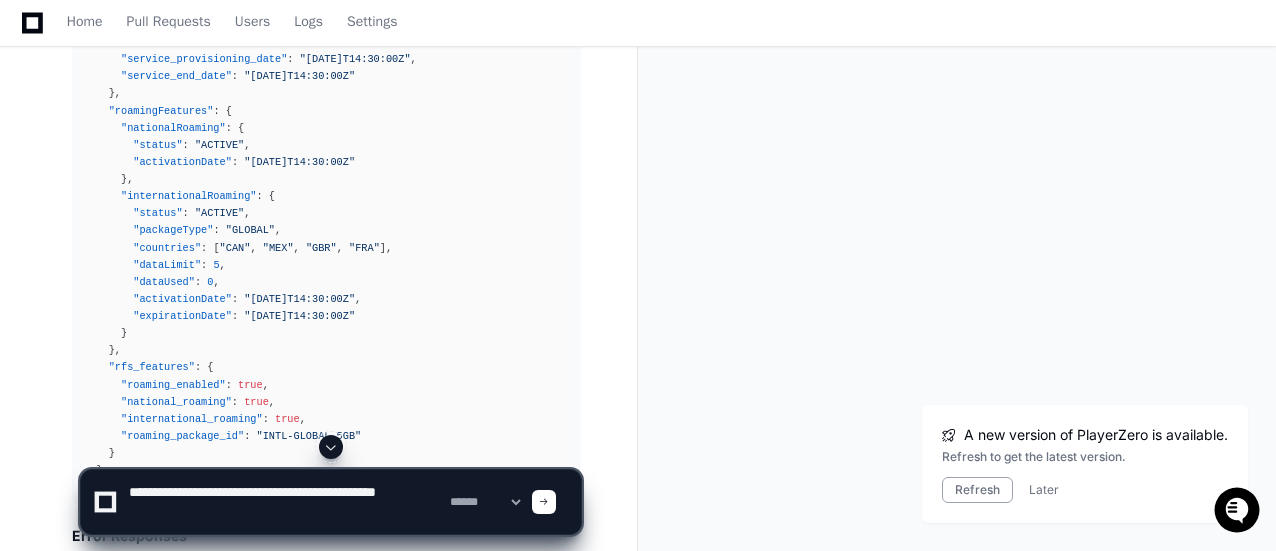 click 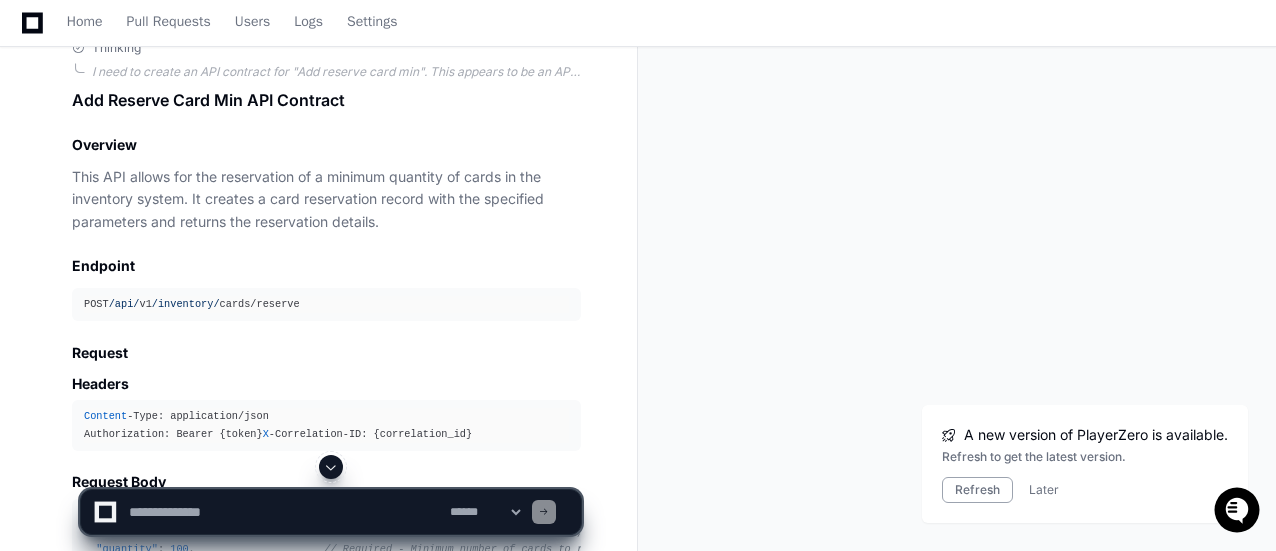 scroll, scrollTop: 43076, scrollLeft: 0, axis: vertical 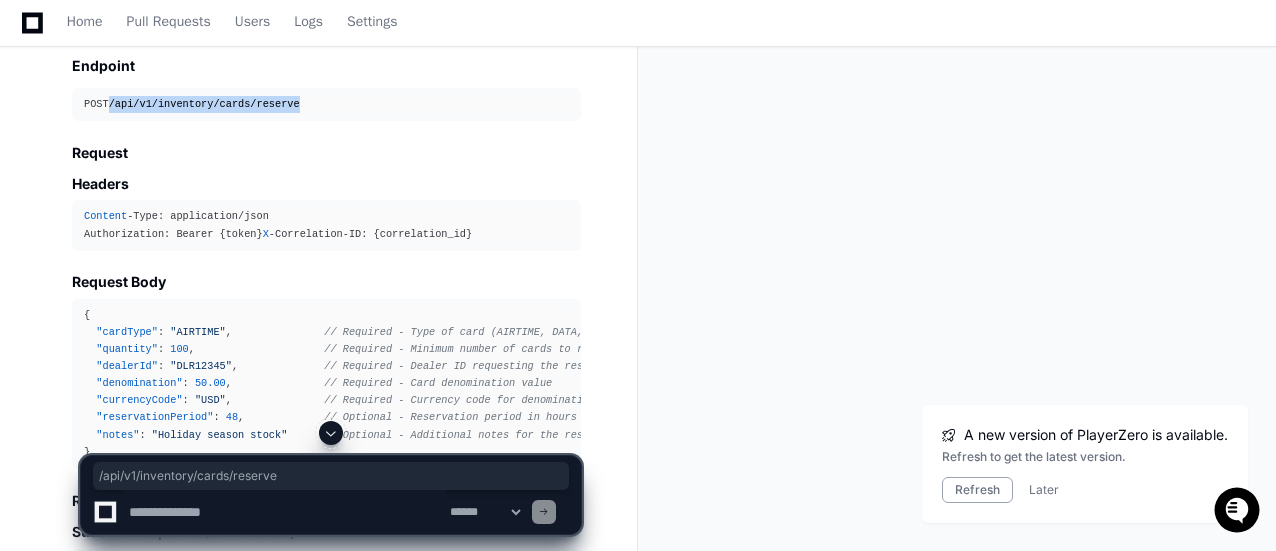 drag, startPoint x: 298, startPoint y: 289, endPoint x: 112, endPoint y: 296, distance: 186.13167 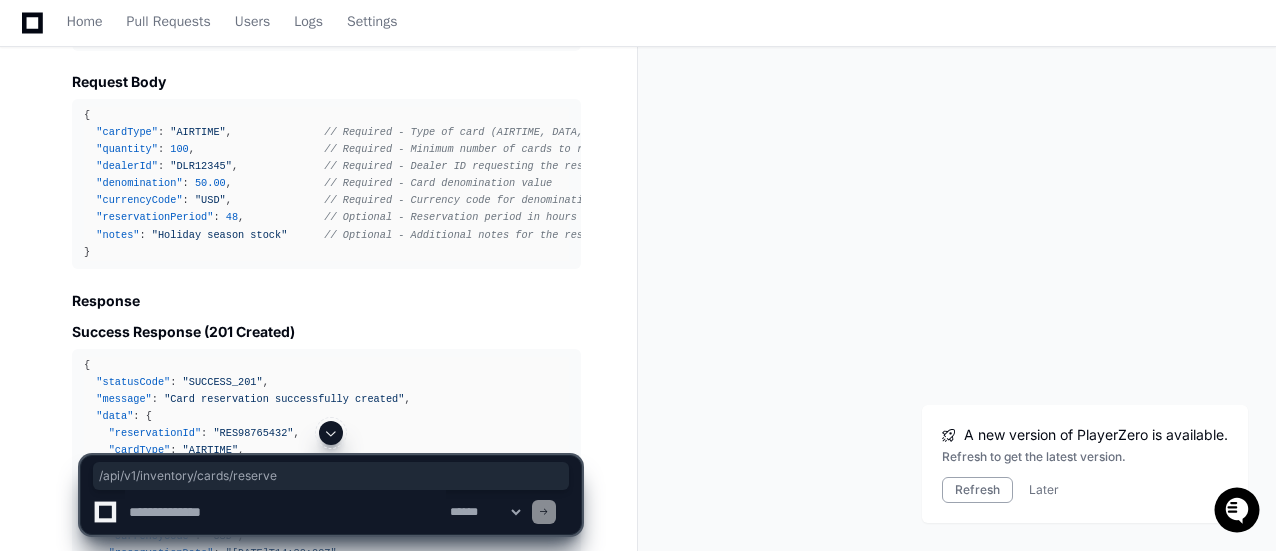 scroll, scrollTop: 43376, scrollLeft: 0, axis: vertical 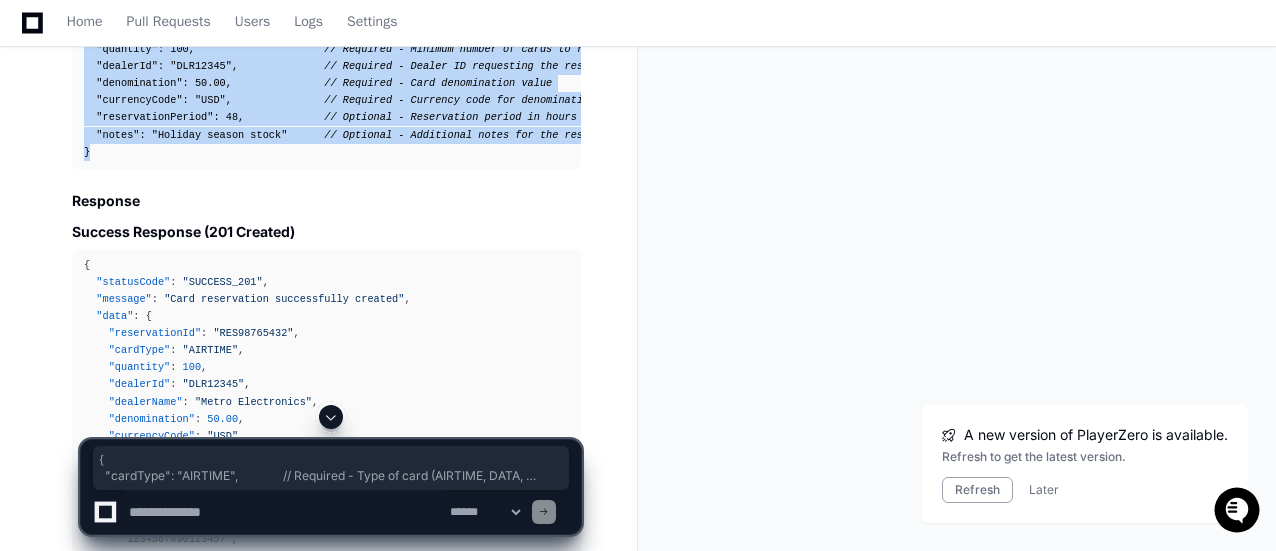 drag, startPoint x: 84, startPoint y: 214, endPoint x: 118, endPoint y: 348, distance: 138.24615 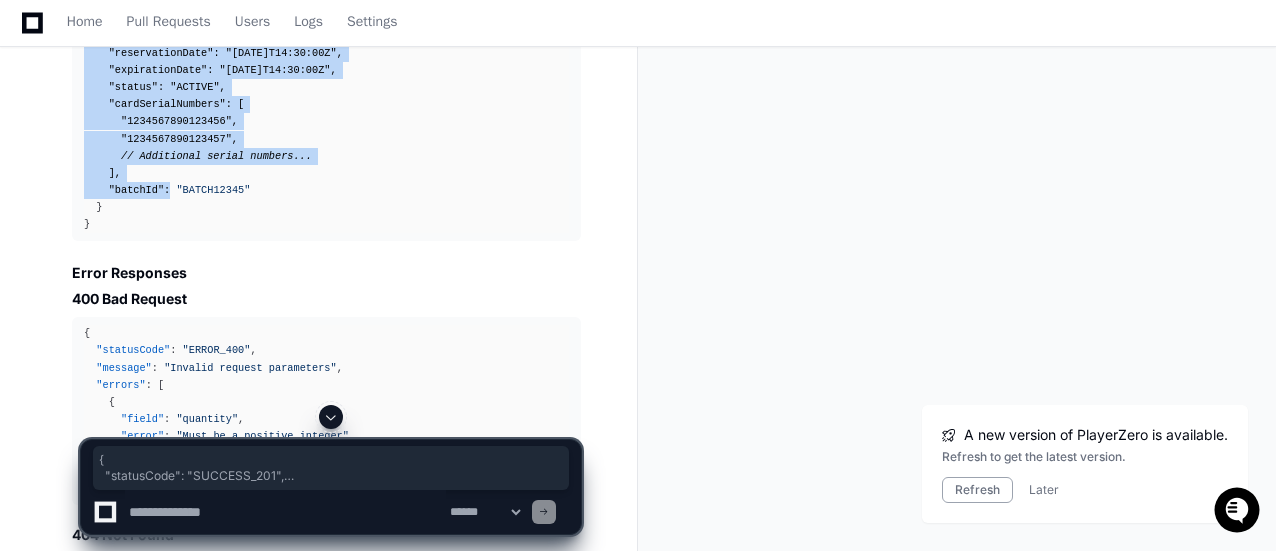 scroll, scrollTop: 43876, scrollLeft: 0, axis: vertical 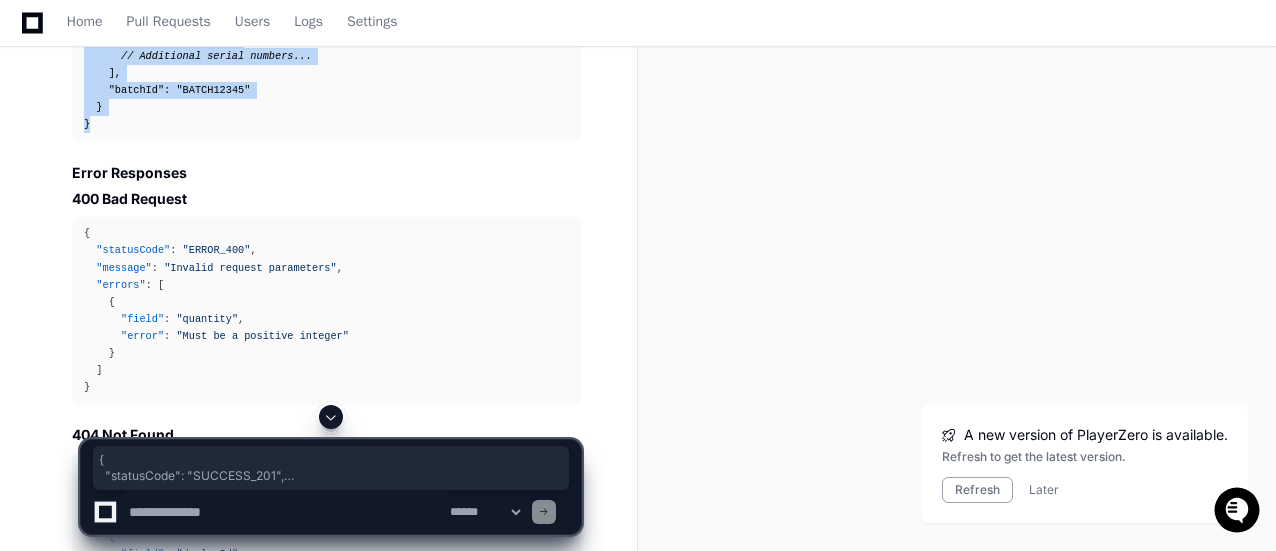 drag, startPoint x: 84, startPoint y: 265, endPoint x: 158, endPoint y: 324, distance: 94.641426 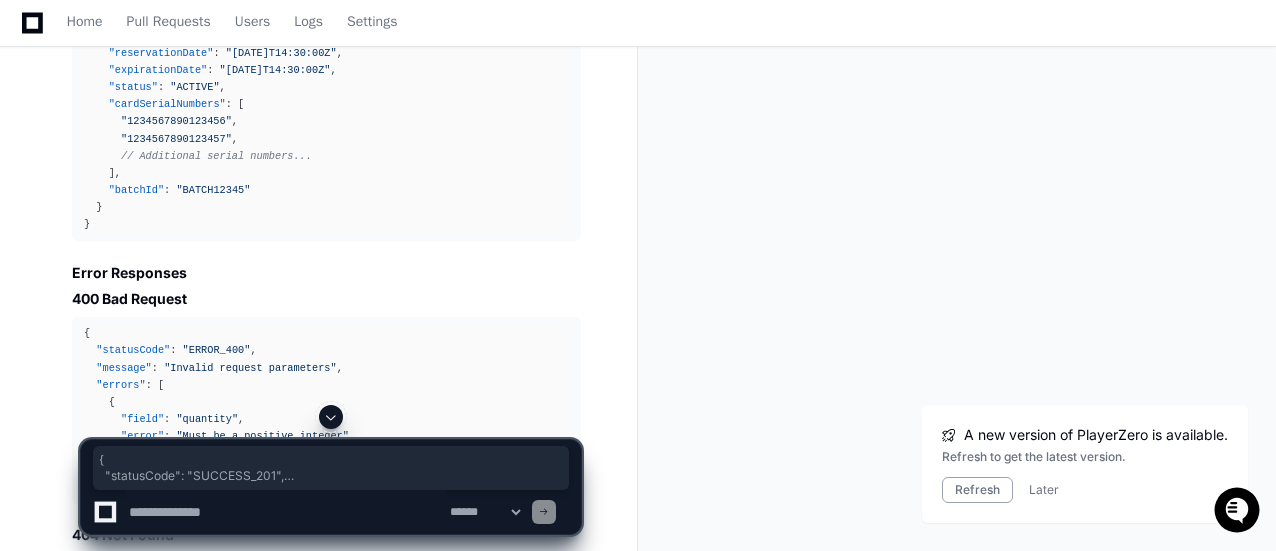 click 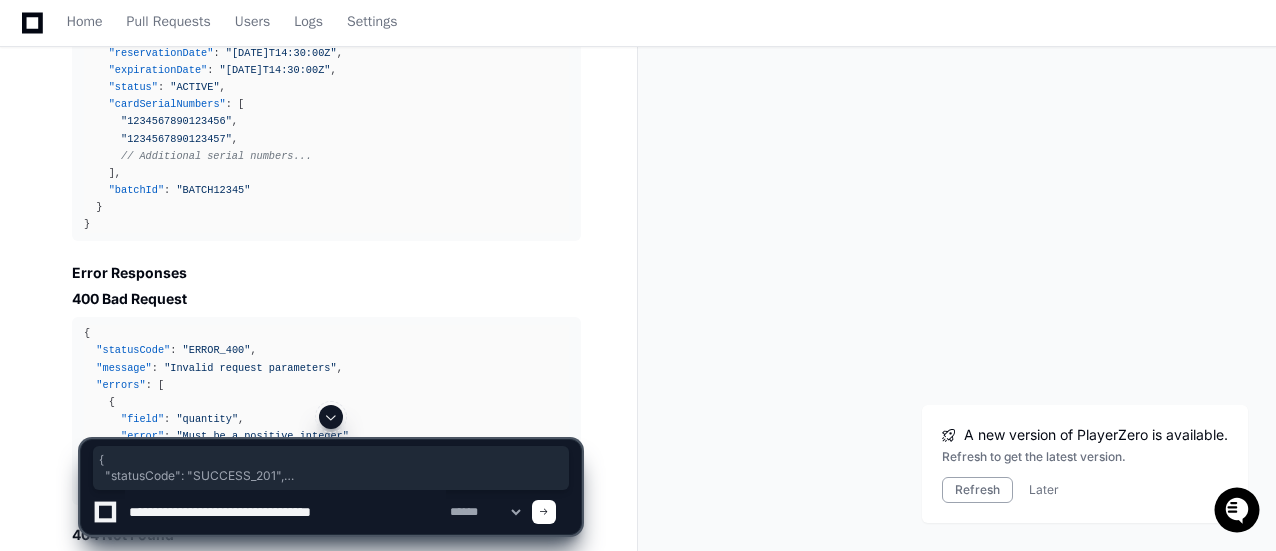type on "**********" 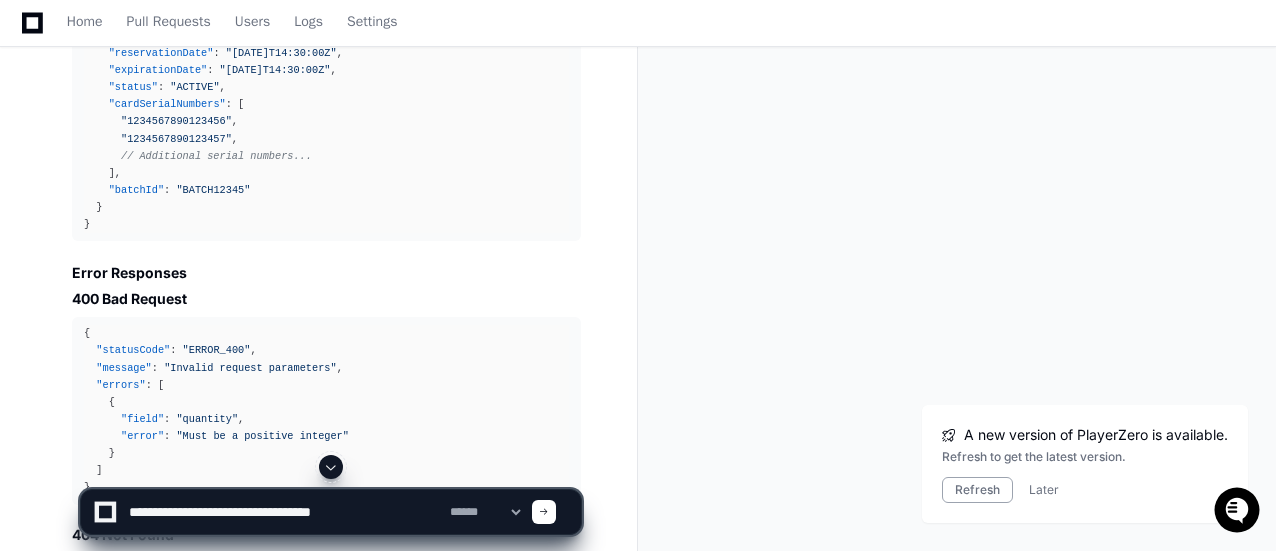 click 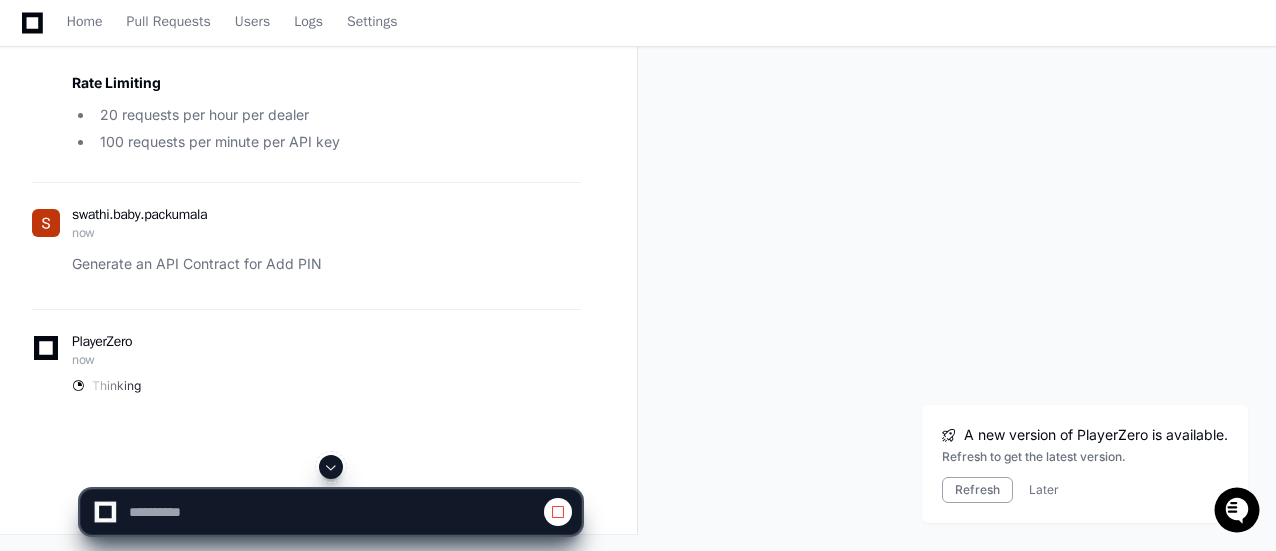 scroll, scrollTop: 46104, scrollLeft: 0, axis: vertical 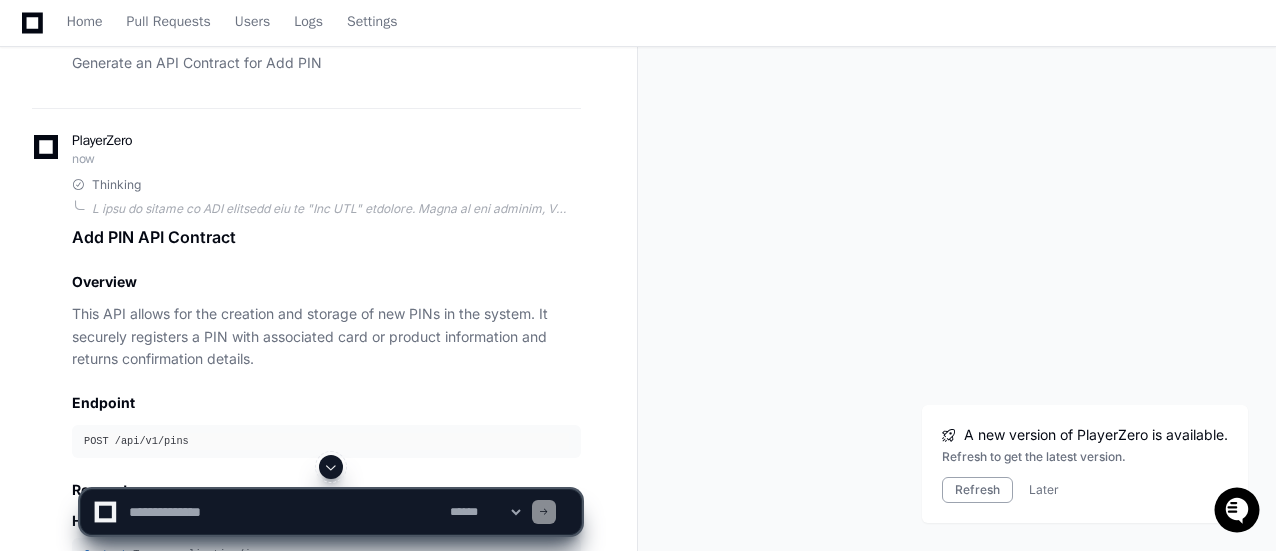 click 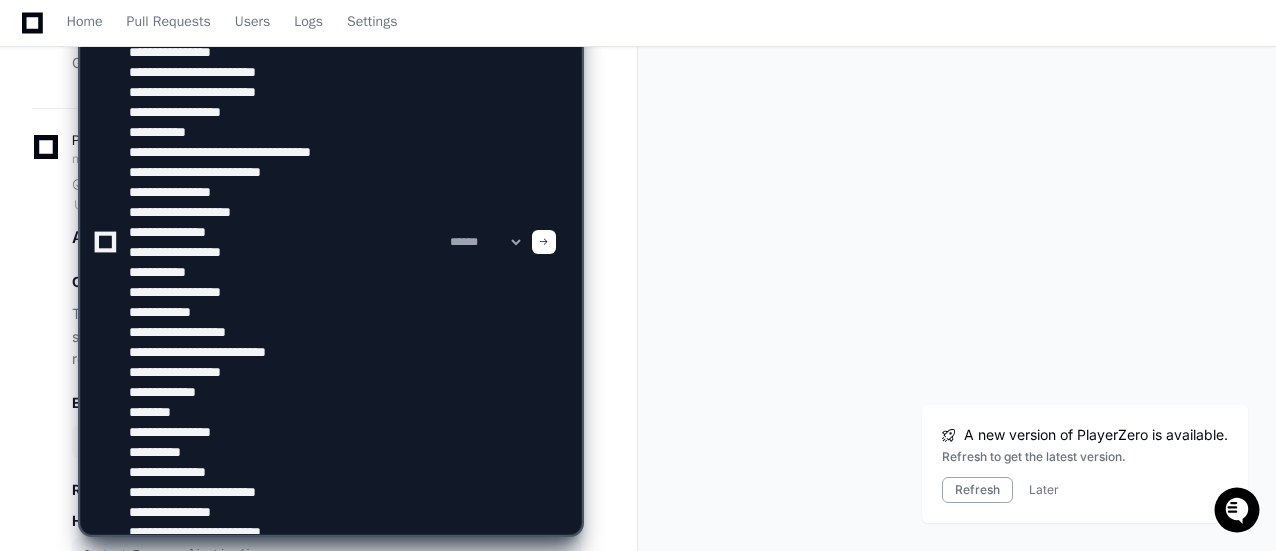 scroll, scrollTop: 26, scrollLeft: 0, axis: vertical 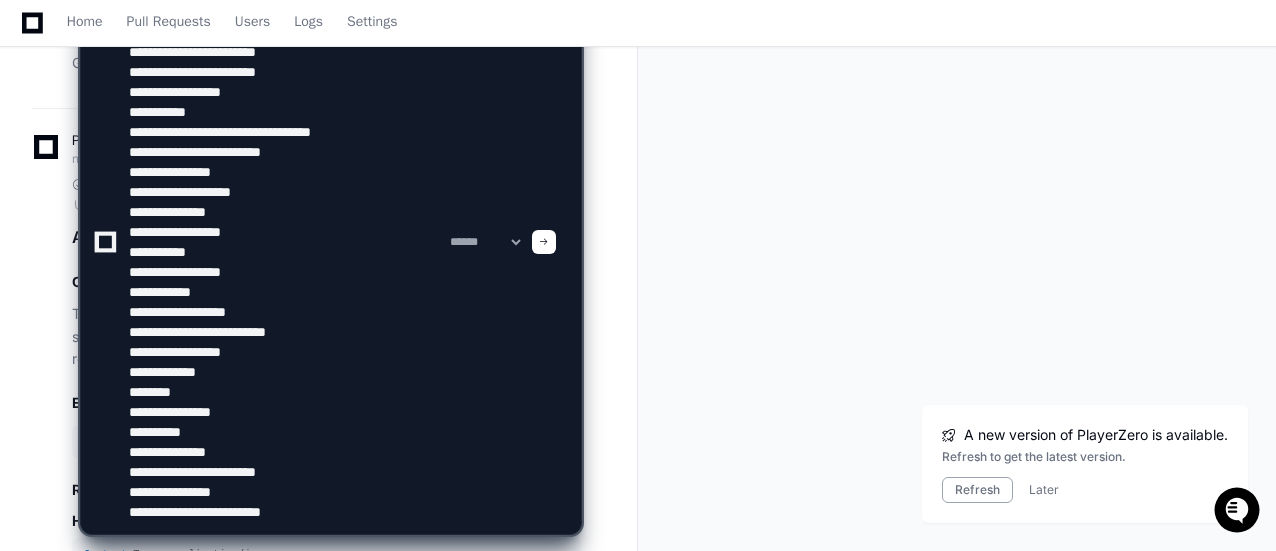 type on "**********" 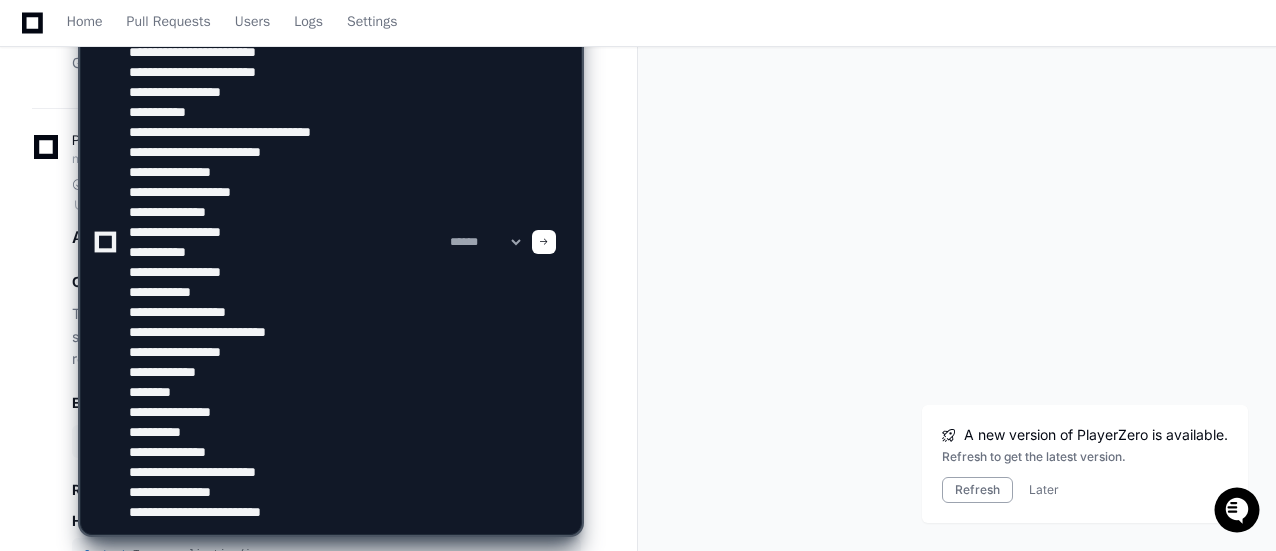 click 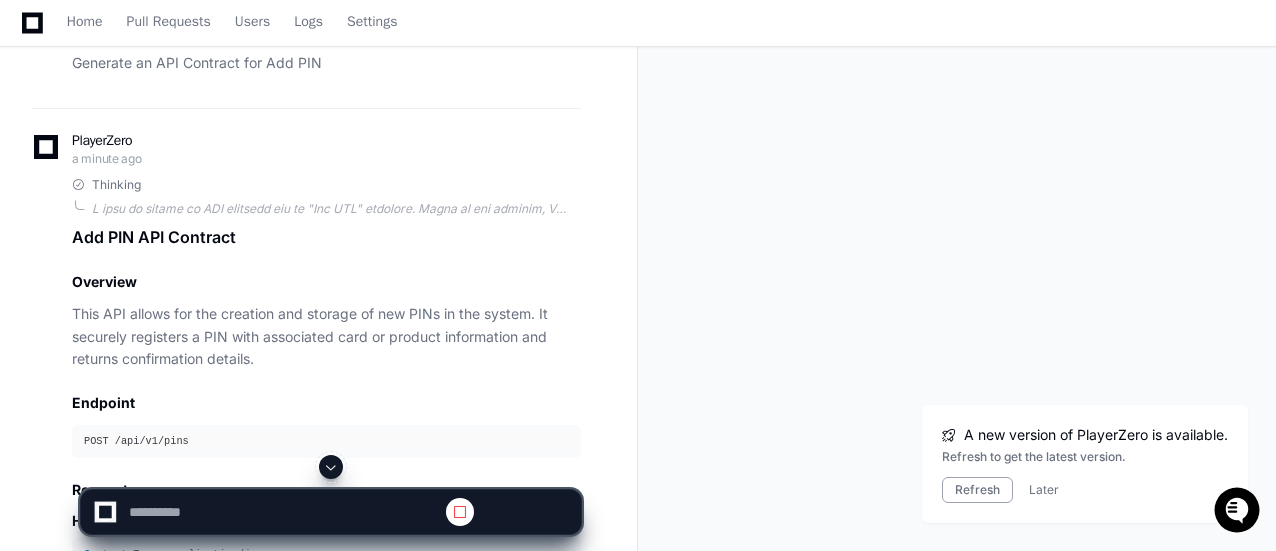 scroll, scrollTop: 0, scrollLeft: 0, axis: both 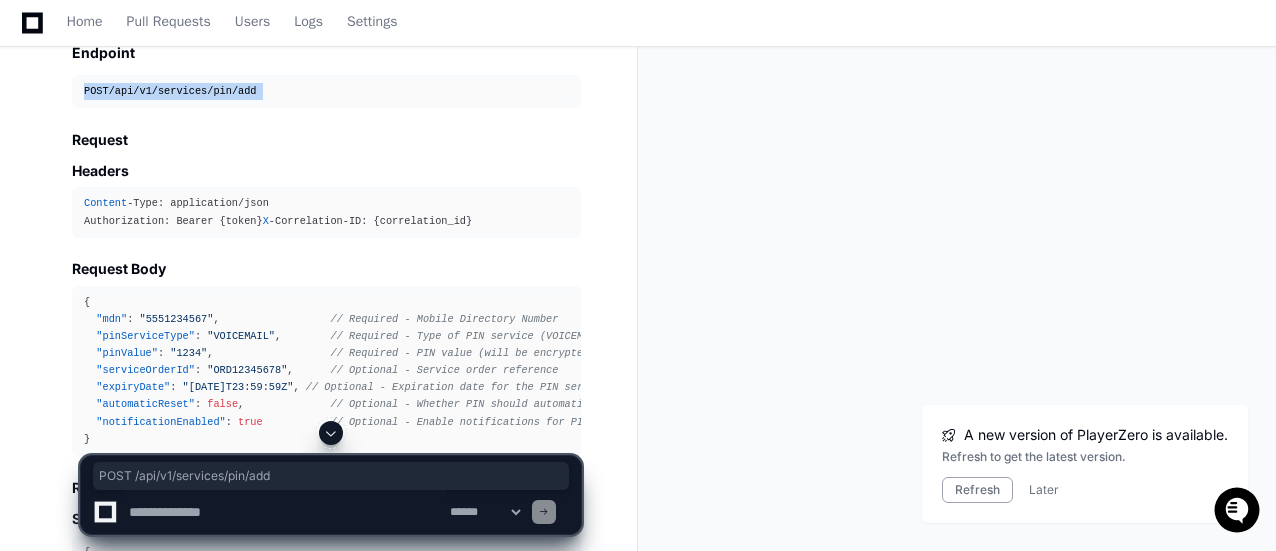 click on "POST  /api/ v1 /services/pin/ add" 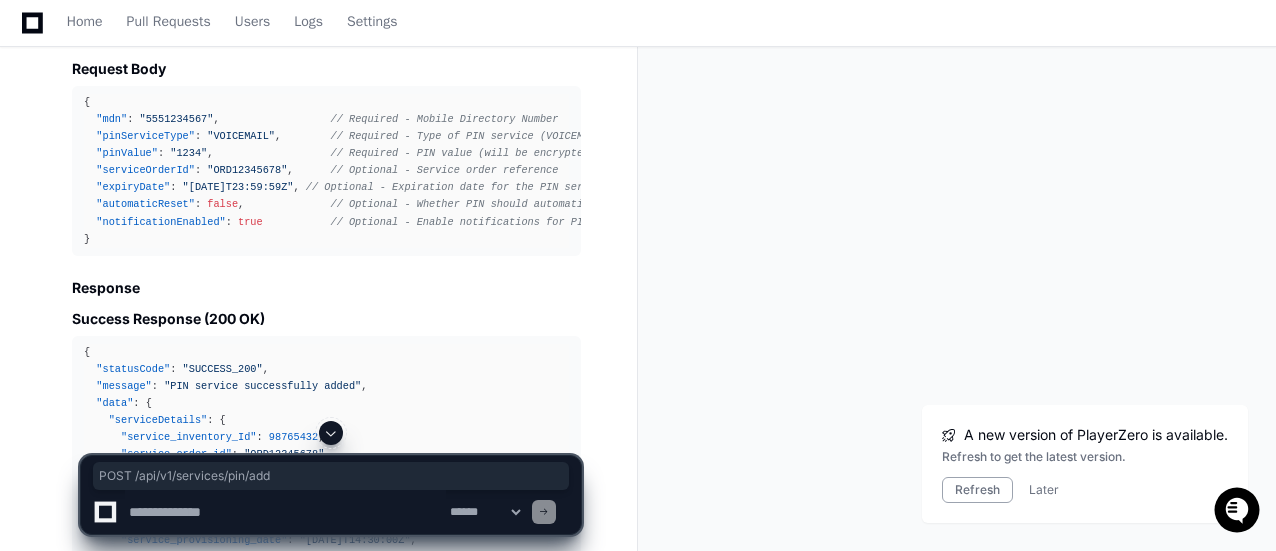 scroll, scrollTop: 50504, scrollLeft: 0, axis: vertical 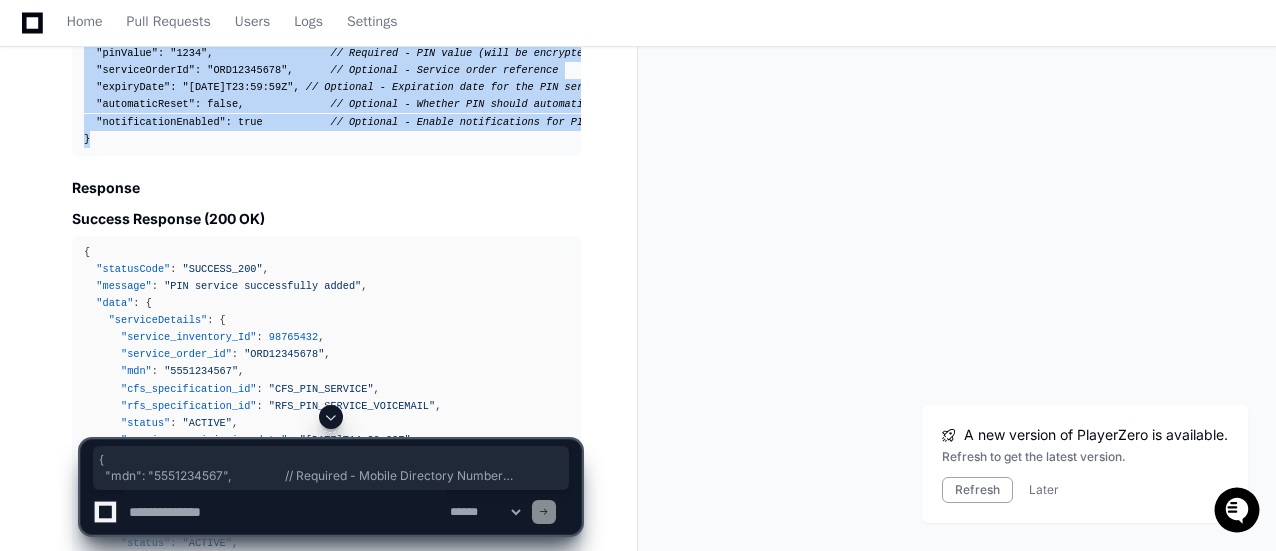 drag, startPoint x: 100, startPoint y: 381, endPoint x: 85, endPoint y: 235, distance: 146.76852 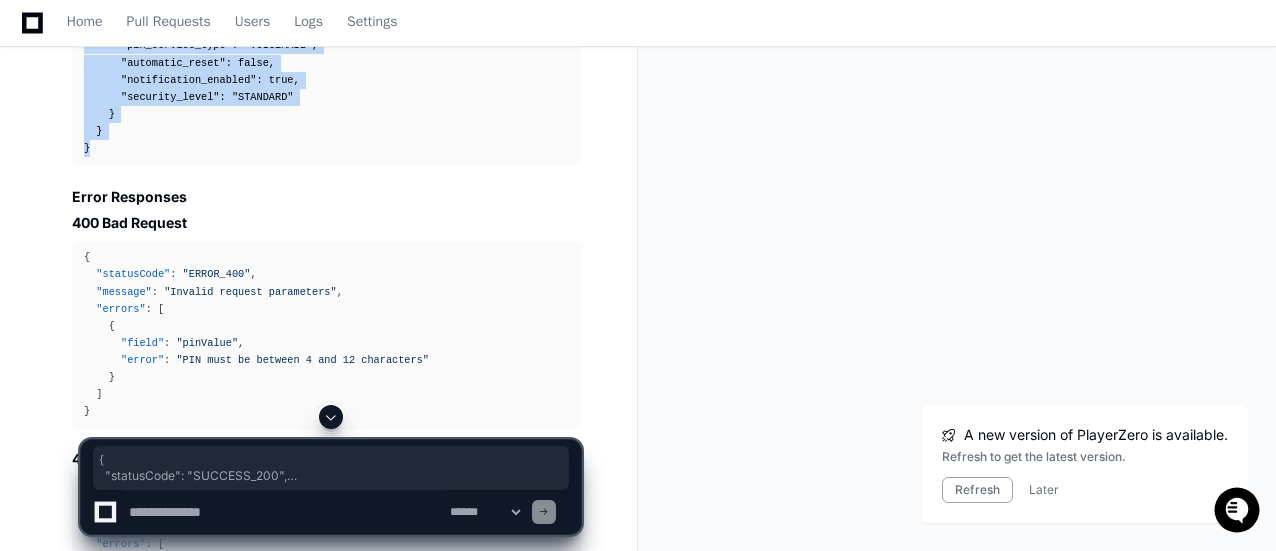 scroll, scrollTop: 51204, scrollLeft: 0, axis: vertical 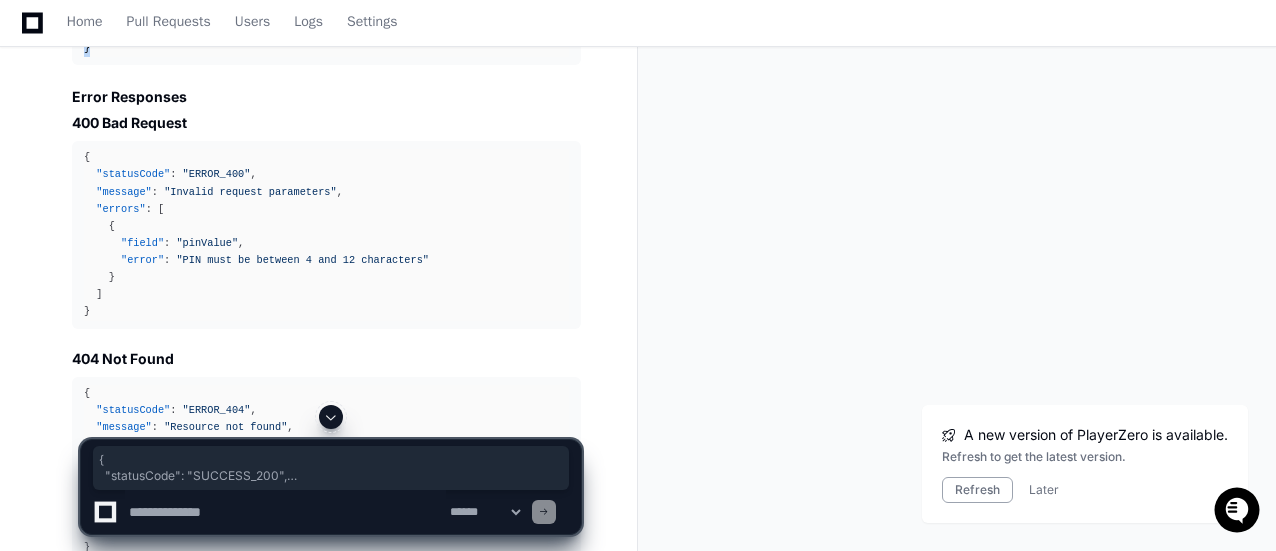 drag, startPoint x: 83, startPoint y: 289, endPoint x: 106, endPoint y: 295, distance: 23.769728 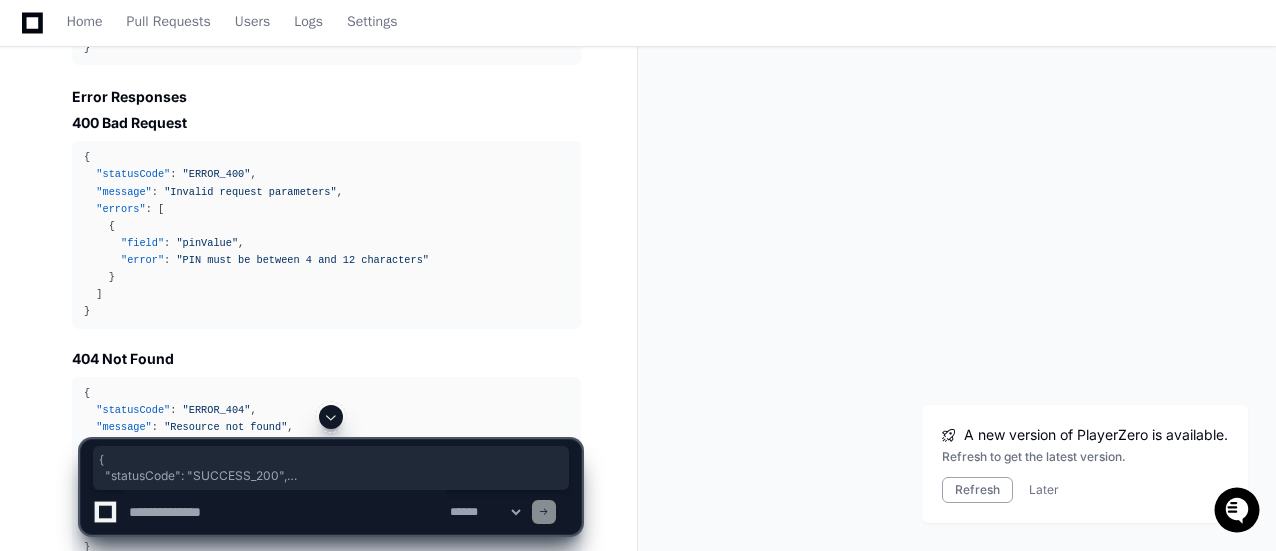 click 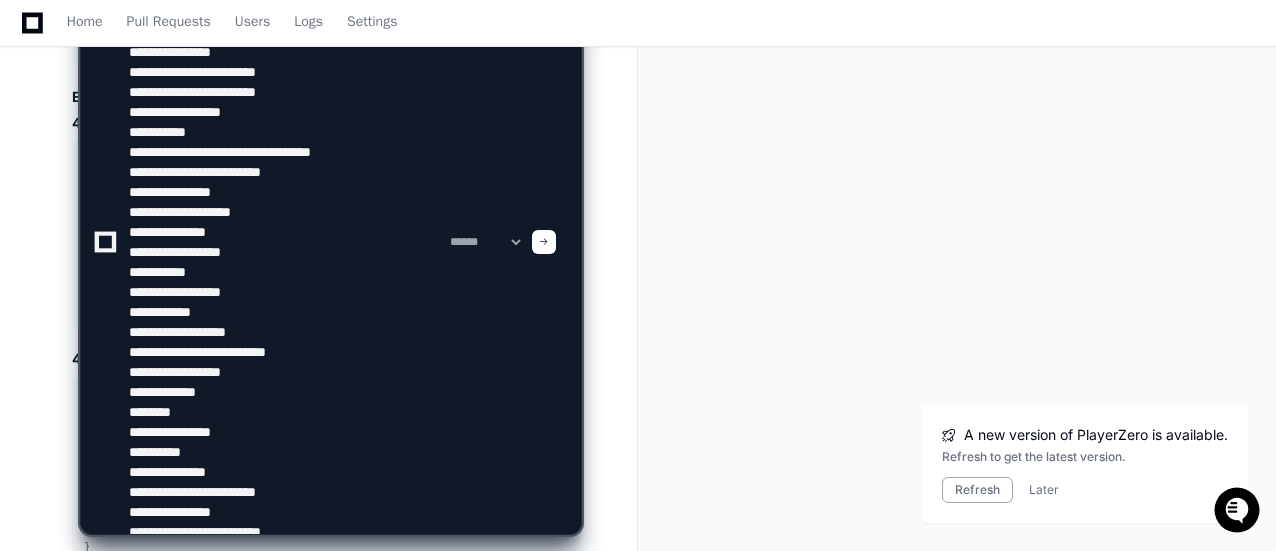 scroll, scrollTop: 26, scrollLeft: 0, axis: vertical 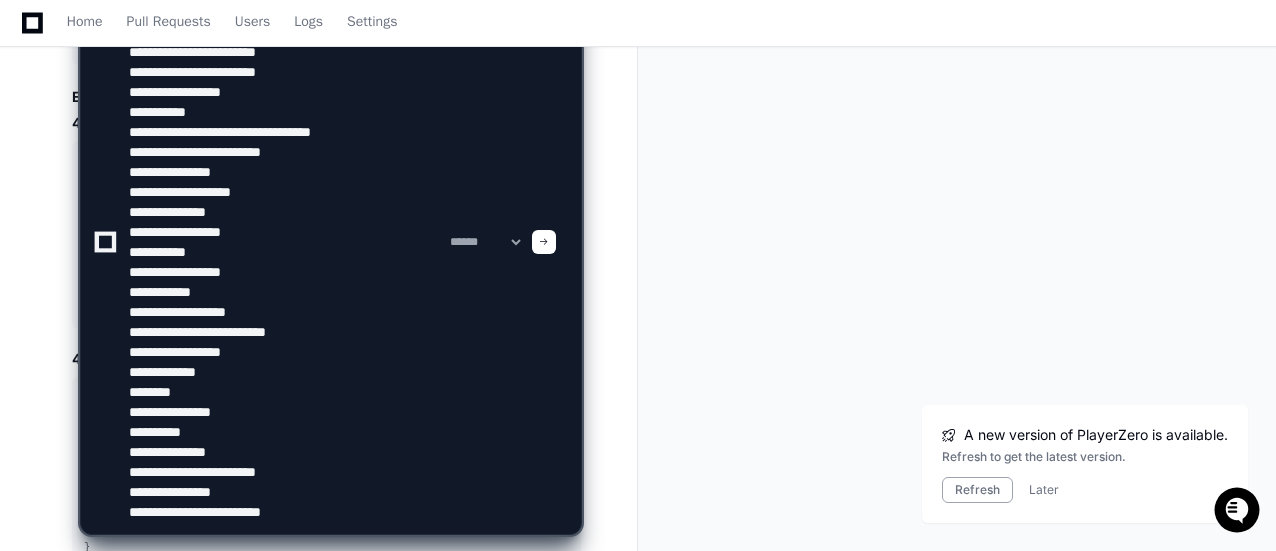 type on "**********" 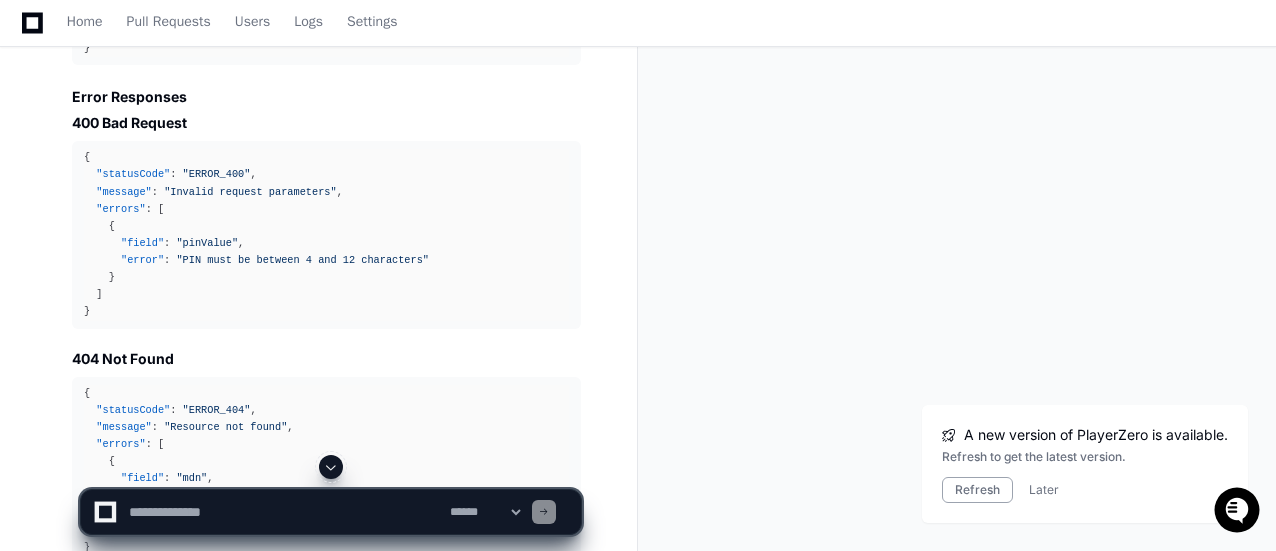 scroll, scrollTop: 0, scrollLeft: 0, axis: both 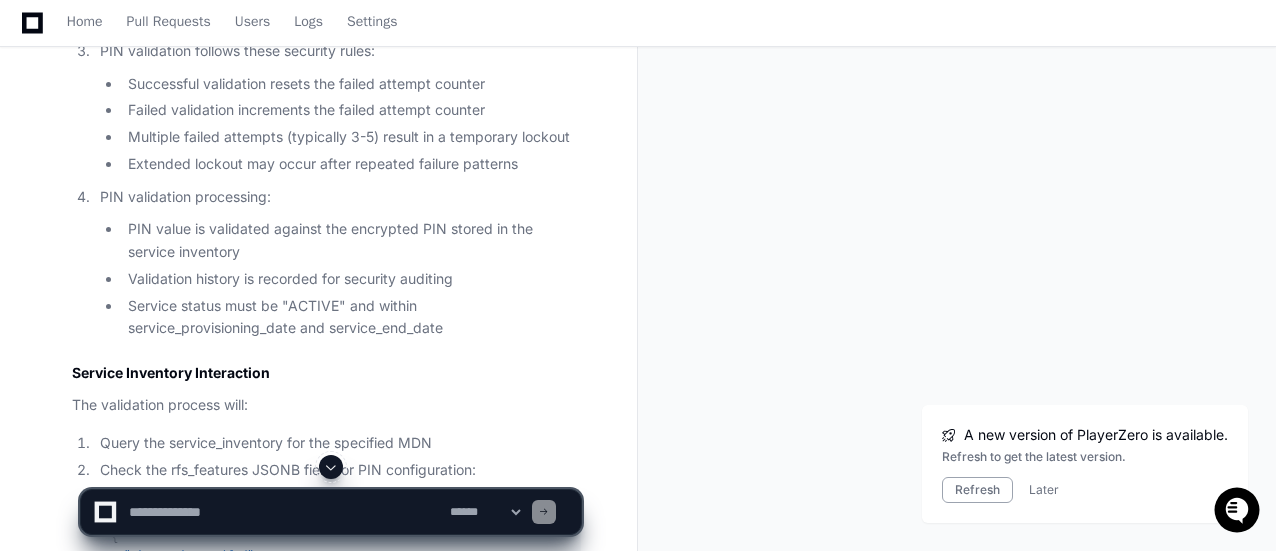 click 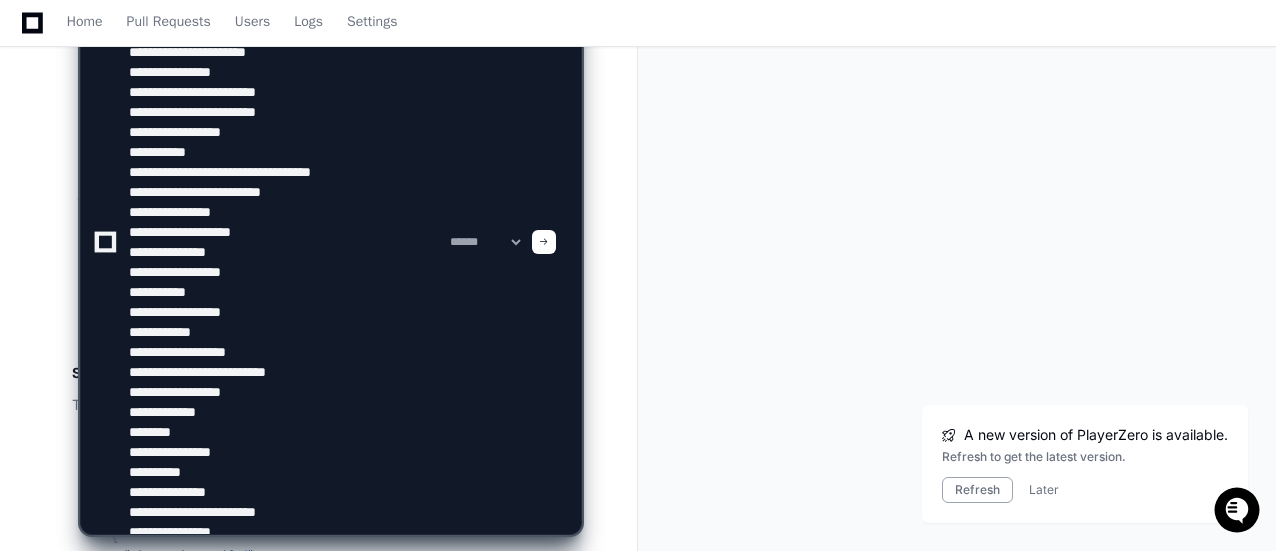 scroll, scrollTop: 26, scrollLeft: 0, axis: vertical 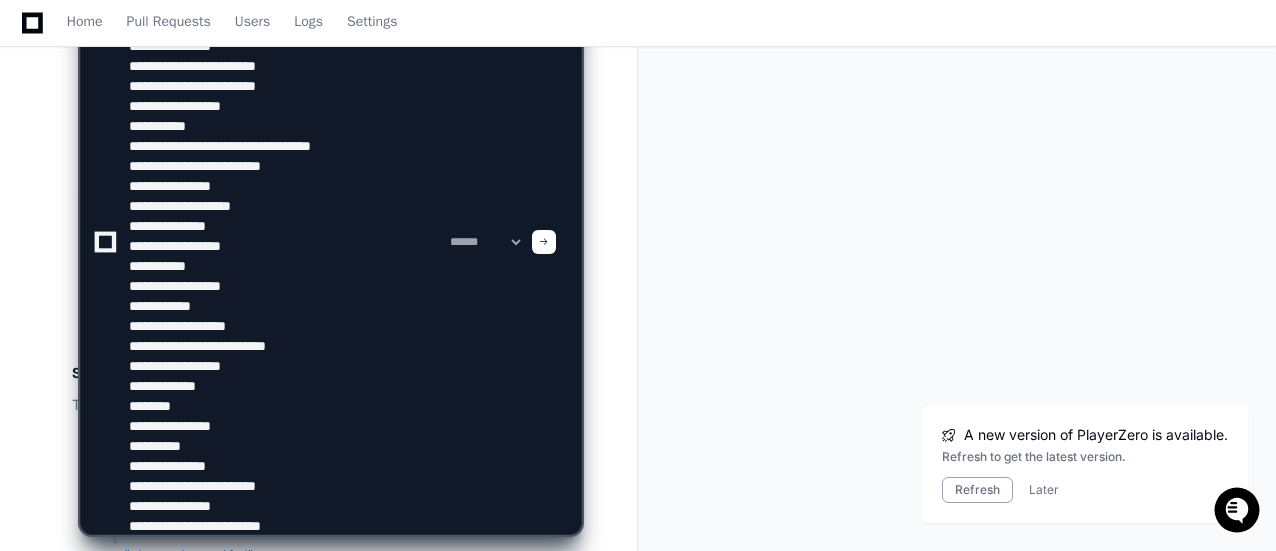 type on "**********" 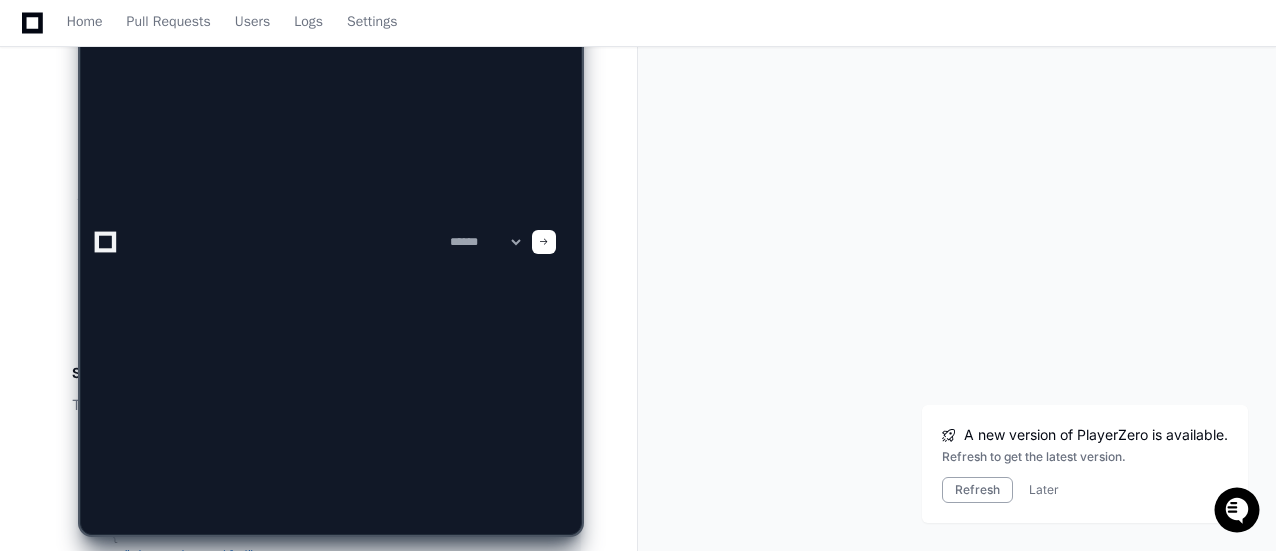 scroll, scrollTop: 0, scrollLeft: 0, axis: both 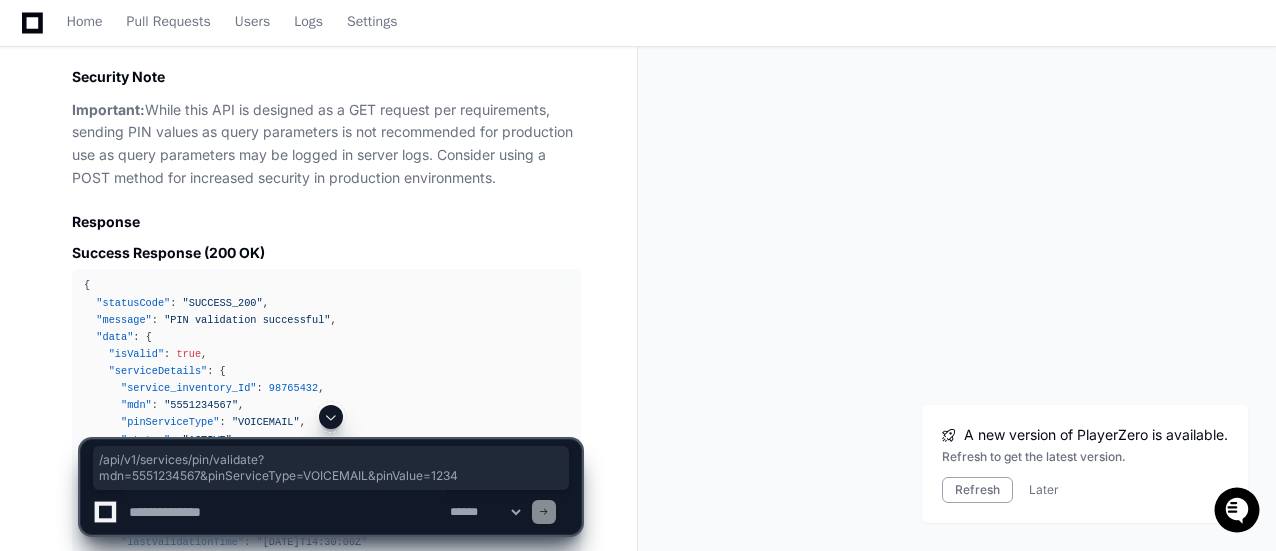 drag, startPoint x: 105, startPoint y: 289, endPoint x: 592, endPoint y: 299, distance: 487.10266 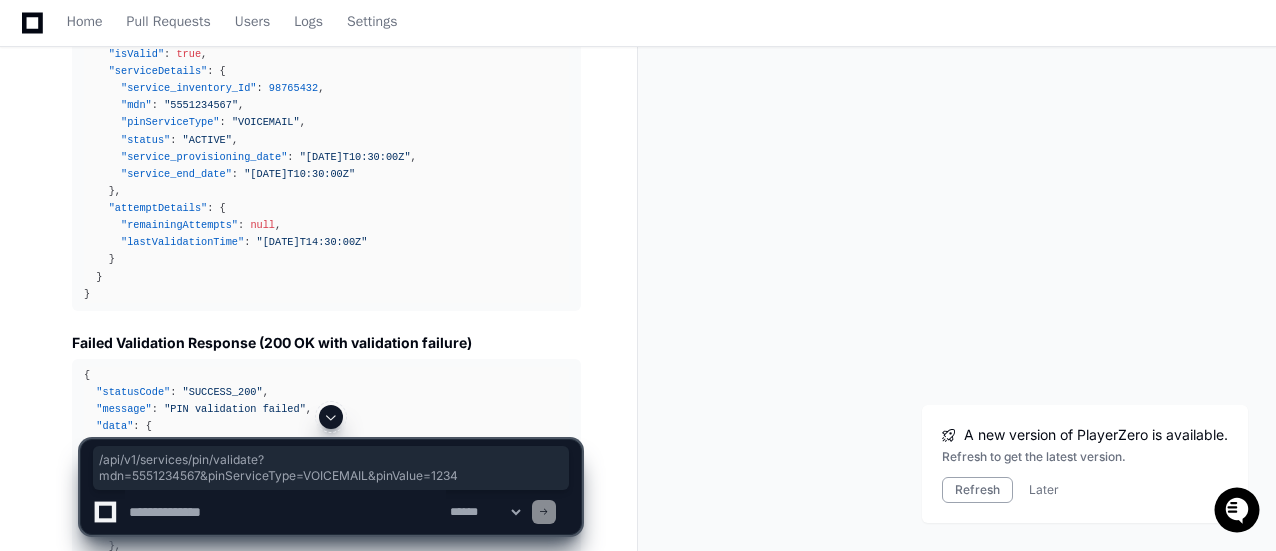scroll, scrollTop: 59975, scrollLeft: 0, axis: vertical 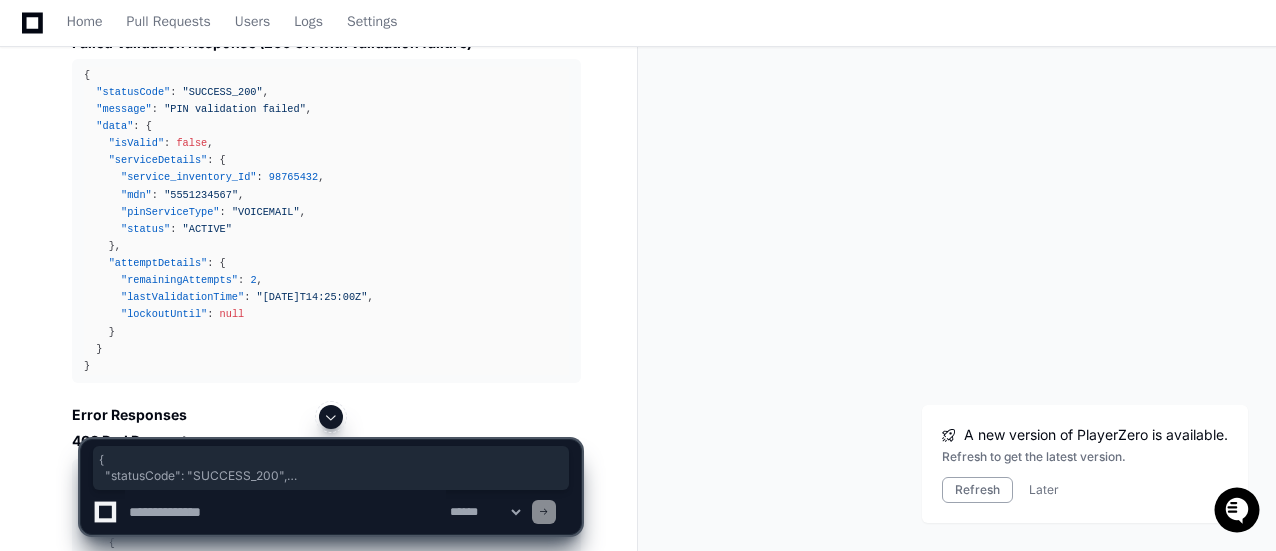 drag, startPoint x: 82, startPoint y: 142, endPoint x: 167, endPoint y: 251, distance: 138.22446 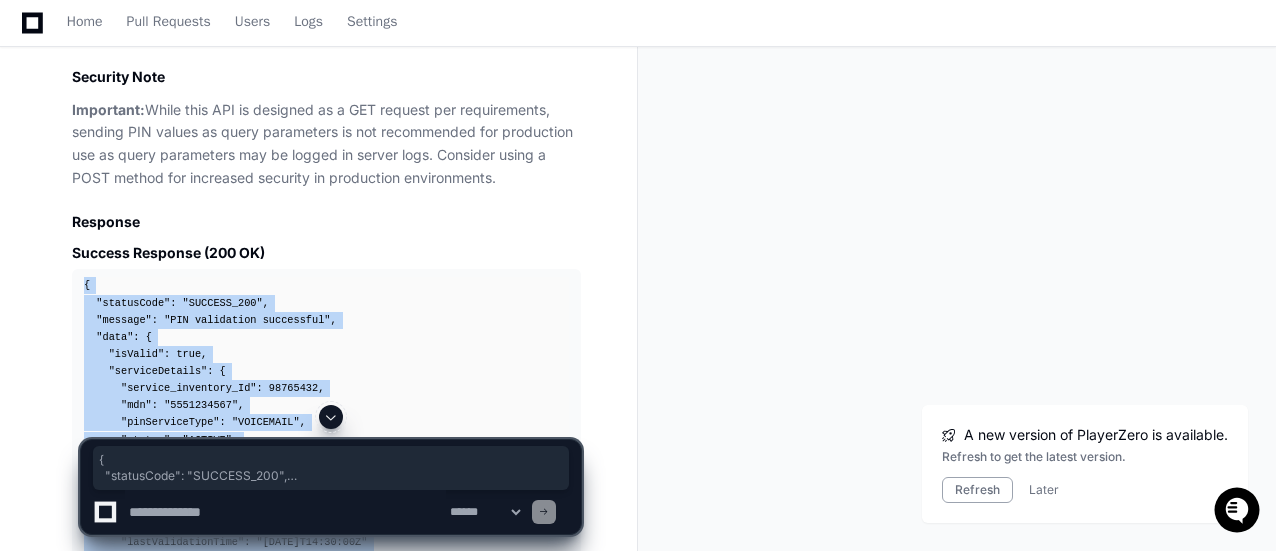 scroll, scrollTop: 59375, scrollLeft: 0, axis: vertical 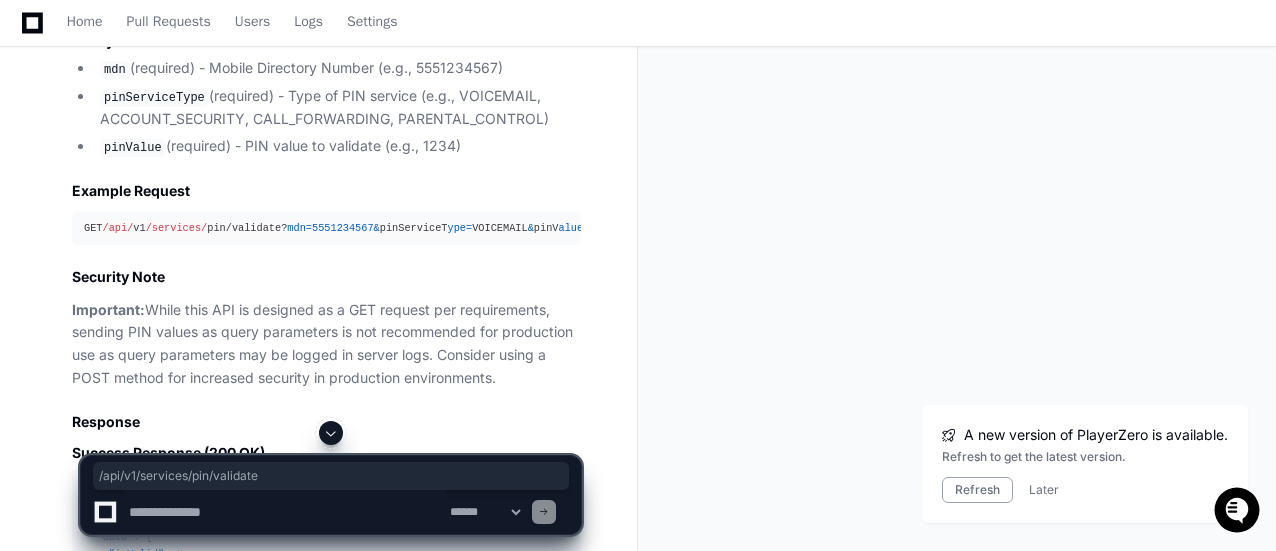 drag, startPoint x: 282, startPoint y: 128, endPoint x: 104, endPoint y: 126, distance: 178.01123 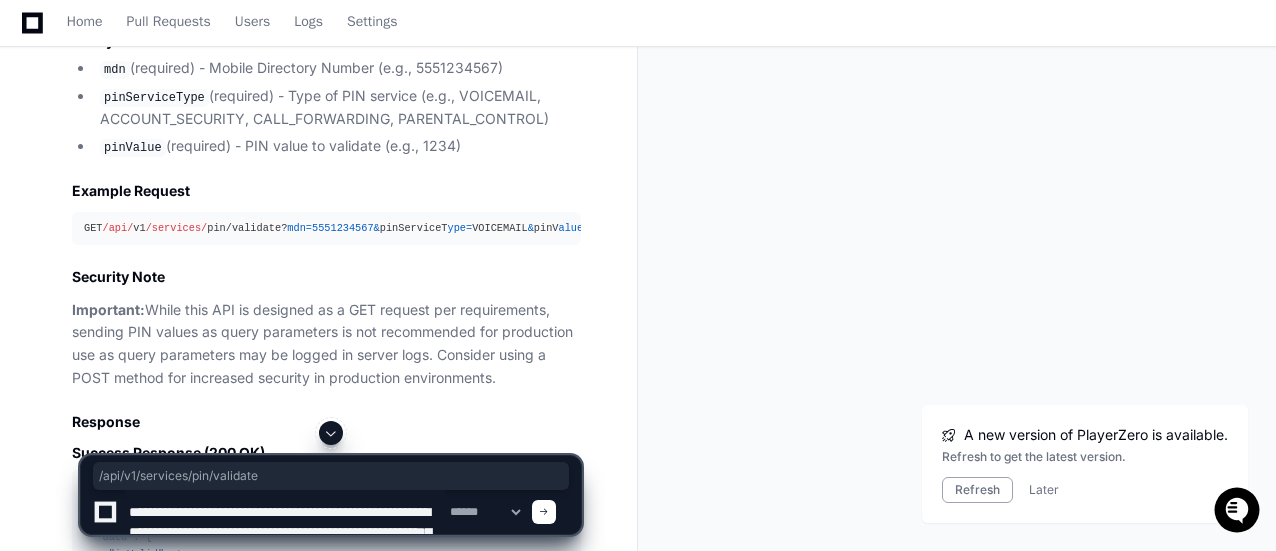 scroll, scrollTop: 46, scrollLeft: 0, axis: vertical 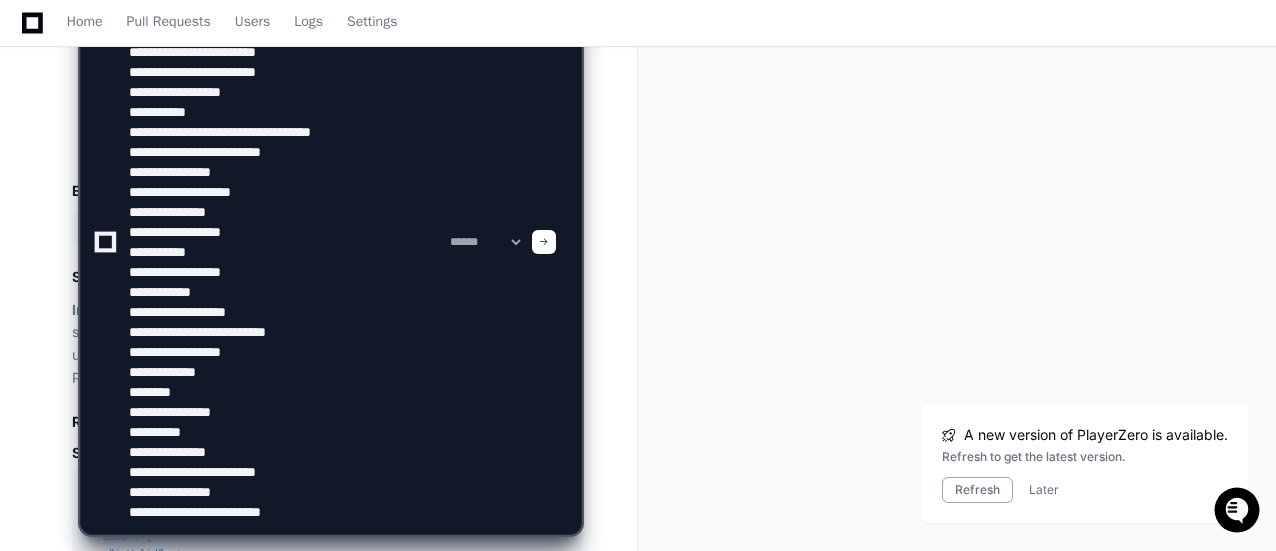 type on "**********" 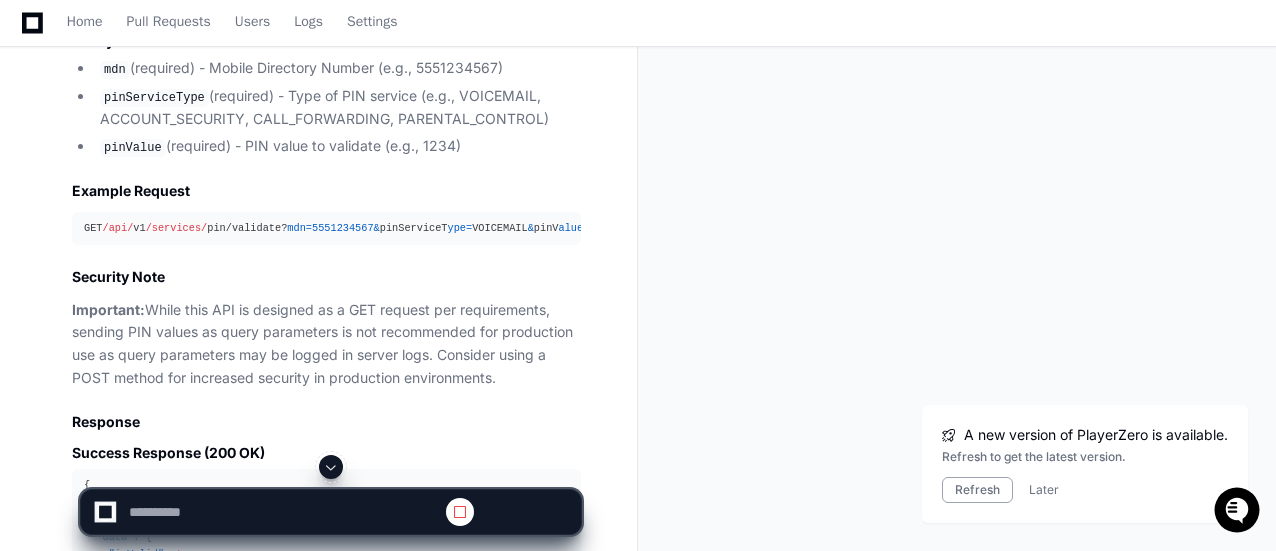 scroll, scrollTop: 0, scrollLeft: 0, axis: both 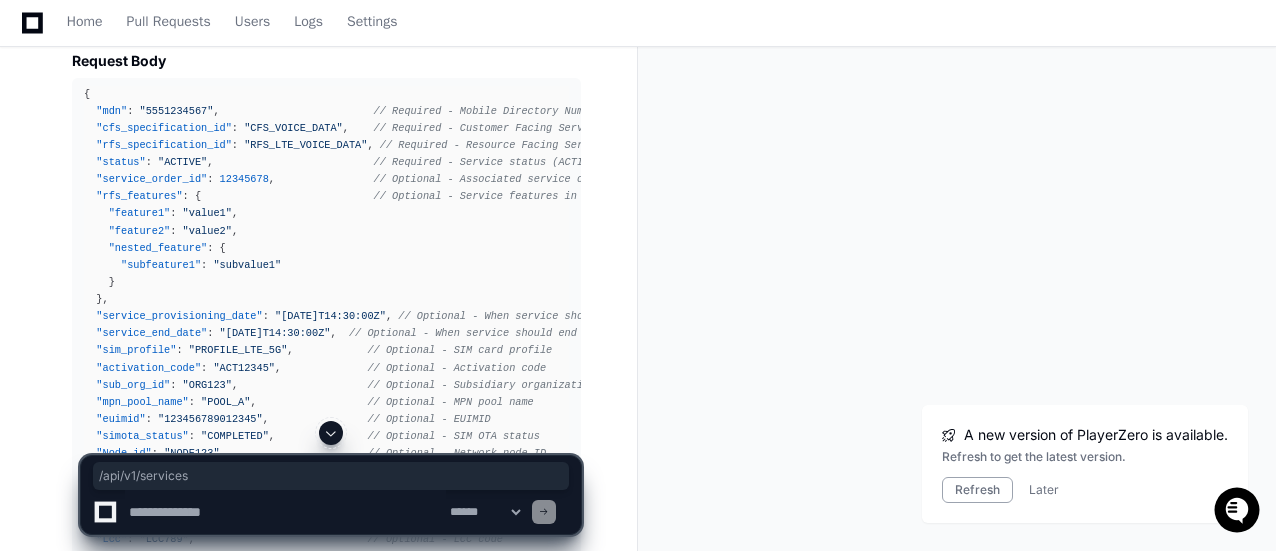 drag, startPoint x: 112, startPoint y: 144, endPoint x: 208, endPoint y: 145, distance: 96.00521 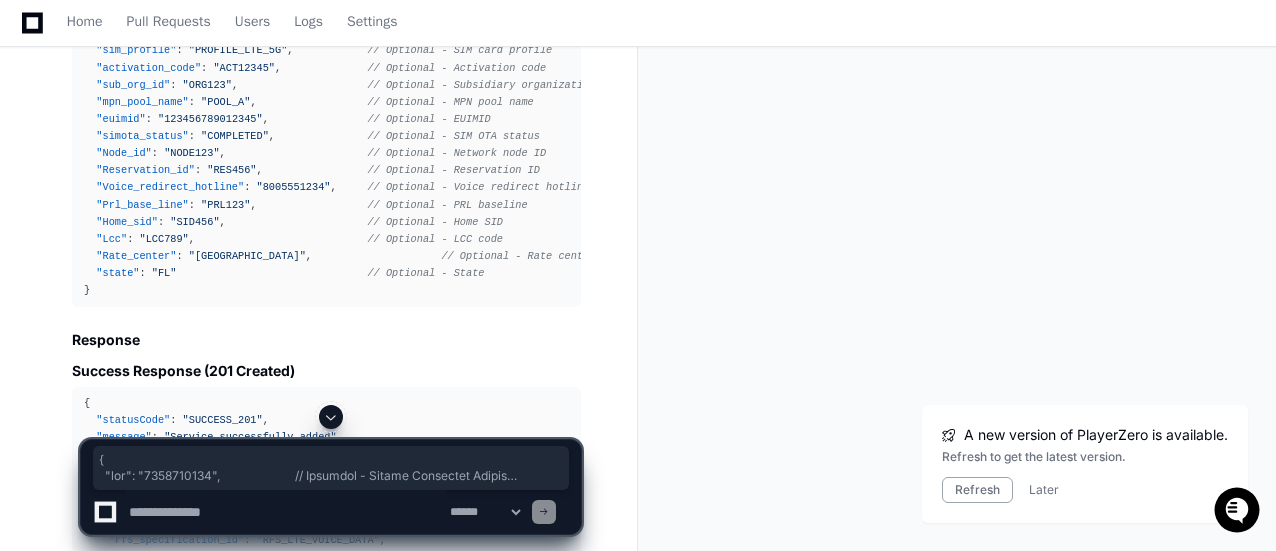 scroll, scrollTop: 64723, scrollLeft: 0, axis: vertical 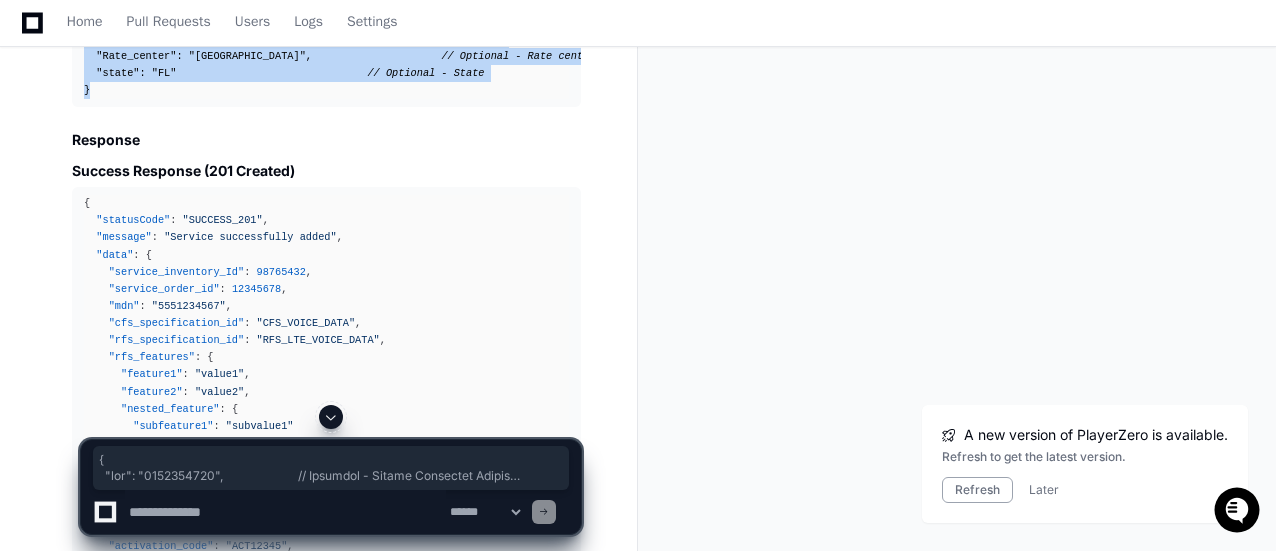 drag, startPoint x: 84, startPoint y: 269, endPoint x: 128, endPoint y: 369, distance: 109.252 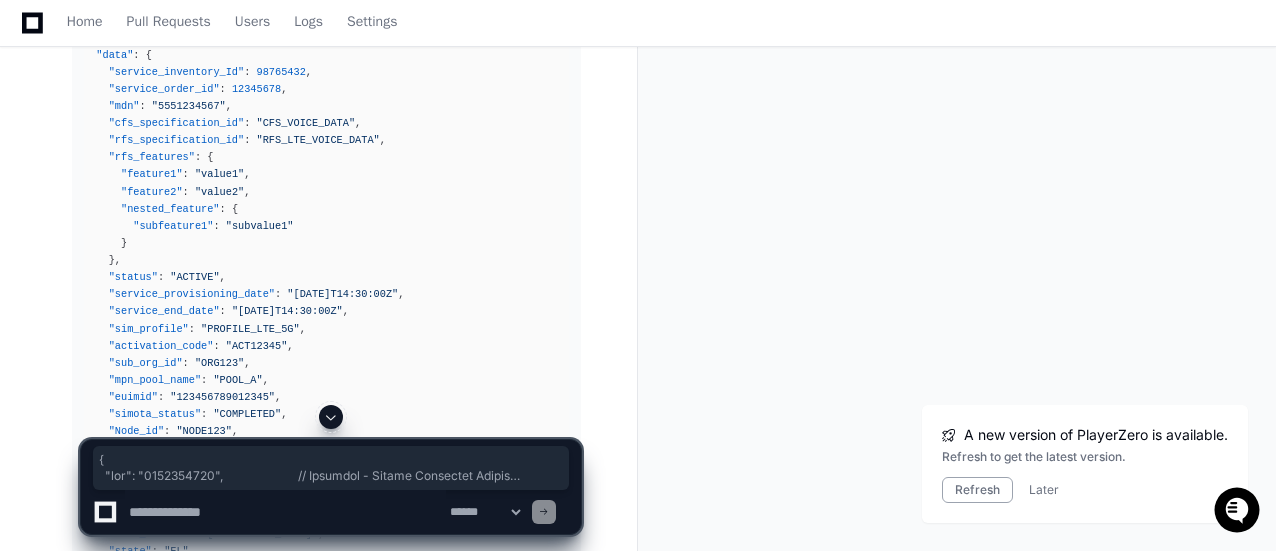 scroll, scrollTop: 65023, scrollLeft: 0, axis: vertical 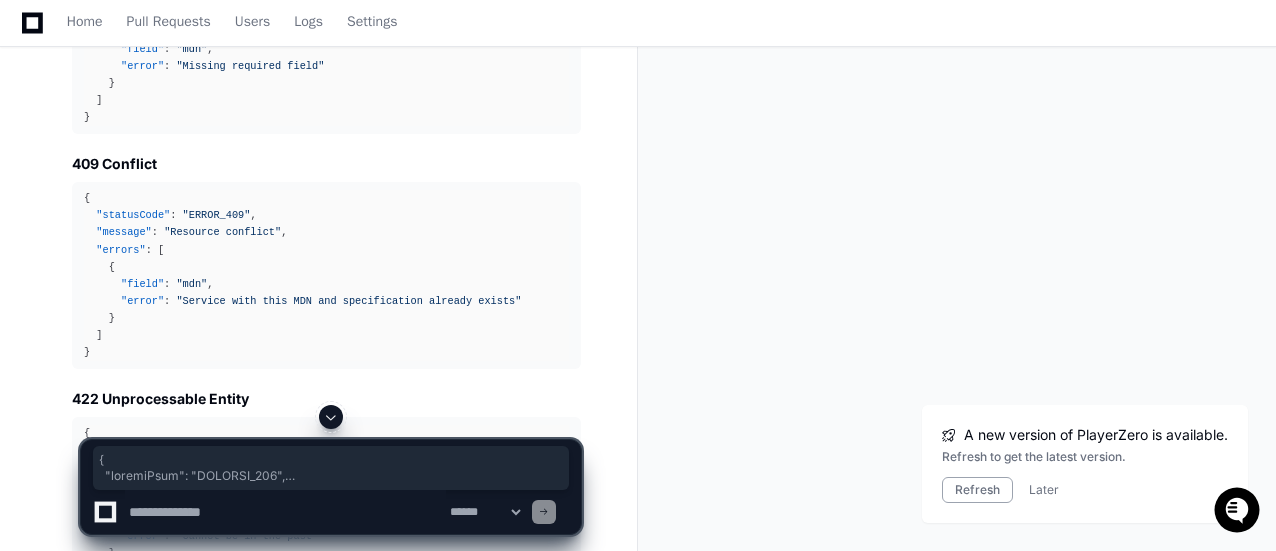 drag, startPoint x: 84, startPoint y: 179, endPoint x: 160, endPoint y: 131, distance: 89.88882 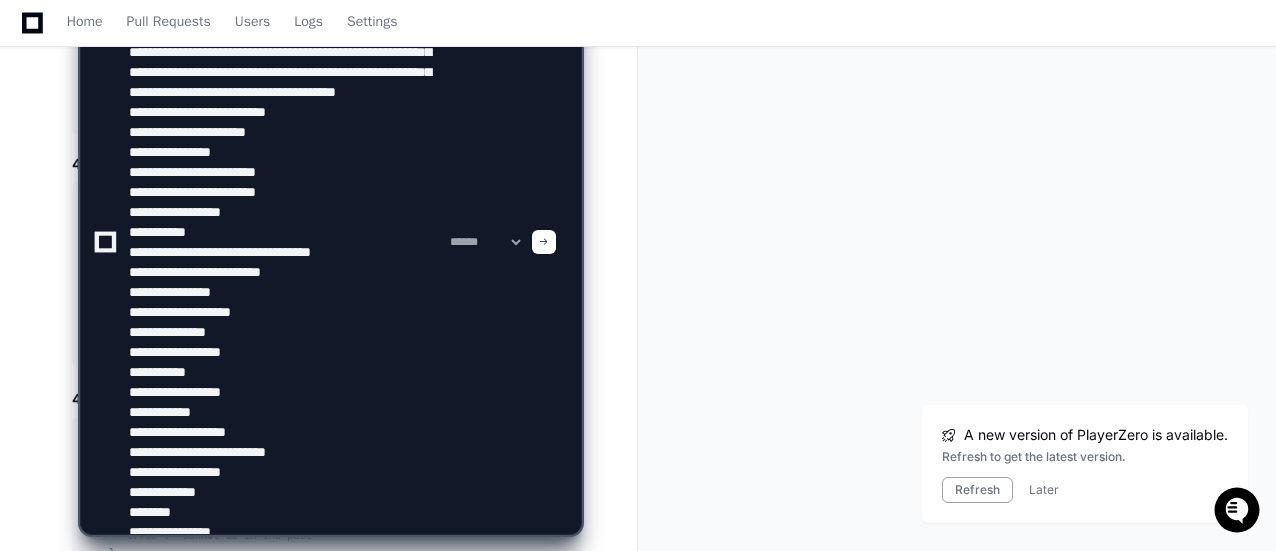 scroll, scrollTop: 166, scrollLeft: 0, axis: vertical 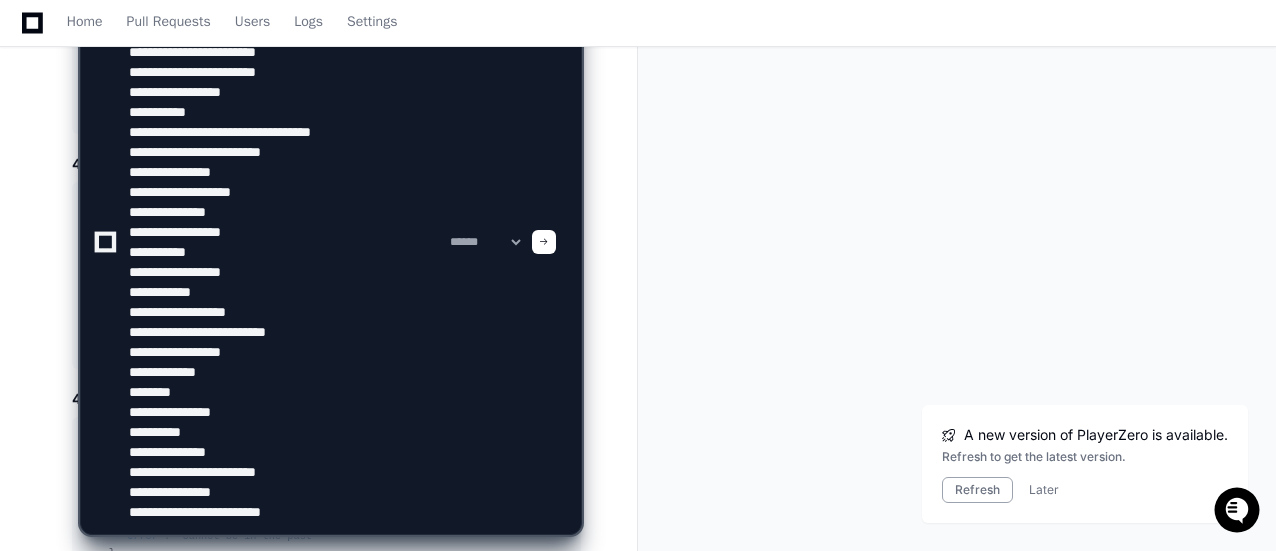 type on "**********" 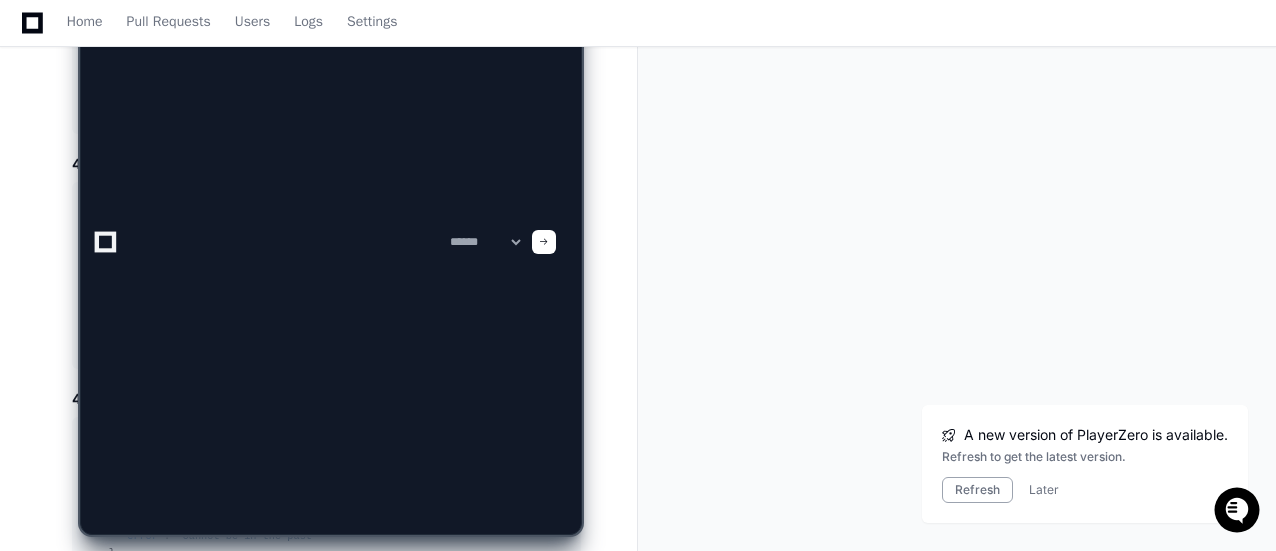 scroll, scrollTop: 0, scrollLeft: 0, axis: both 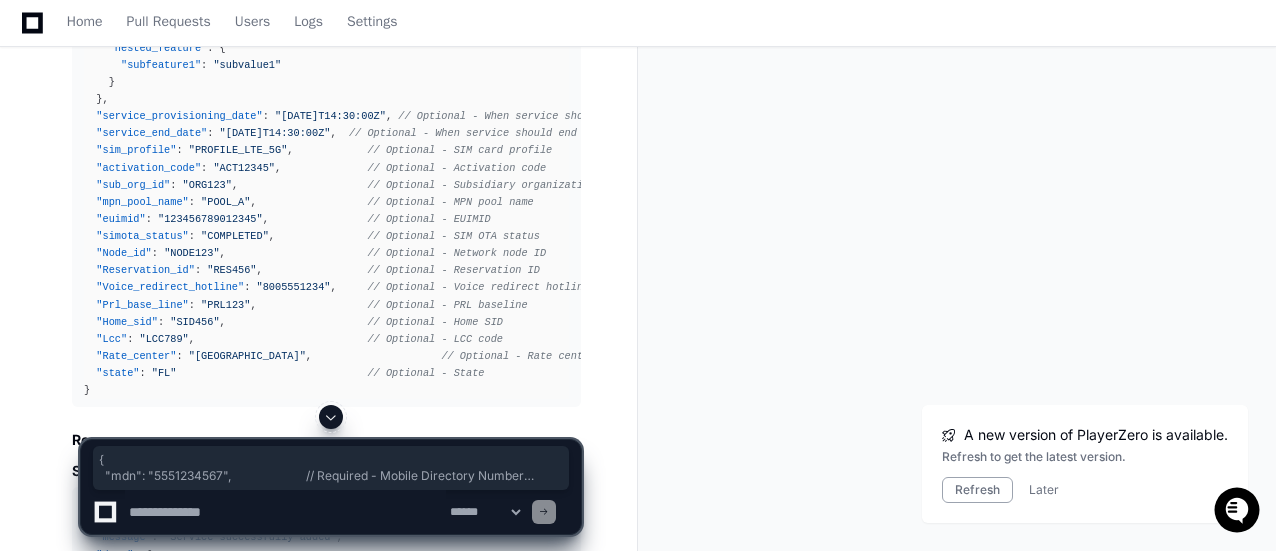 drag, startPoint x: 84, startPoint y: 173, endPoint x: 228, endPoint y: 247, distance: 161.9012 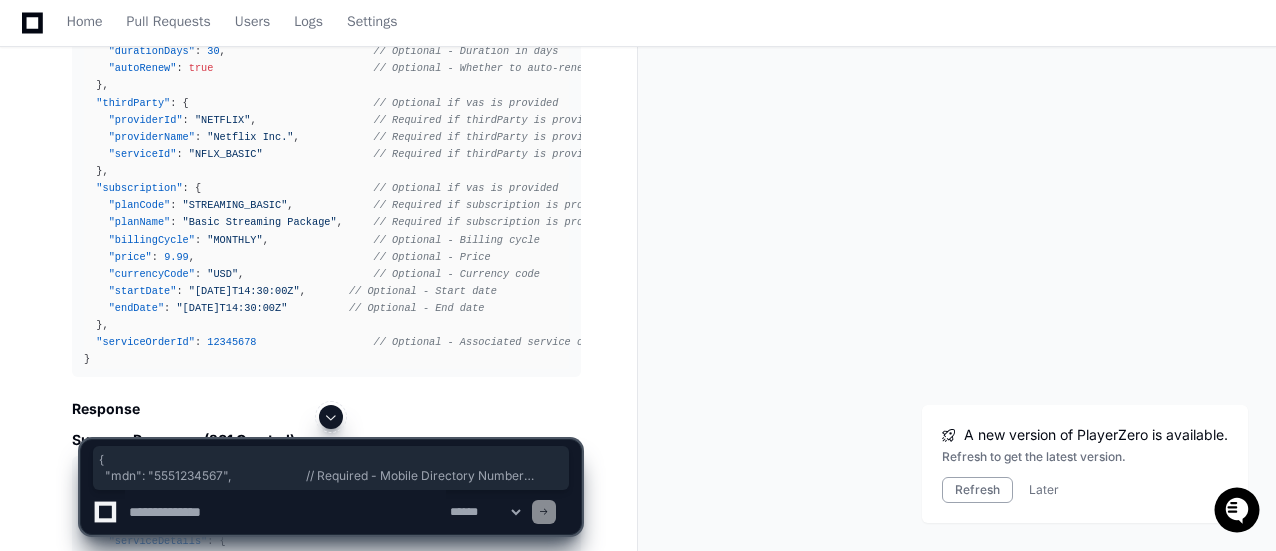 scroll, scrollTop: 69223, scrollLeft: 0, axis: vertical 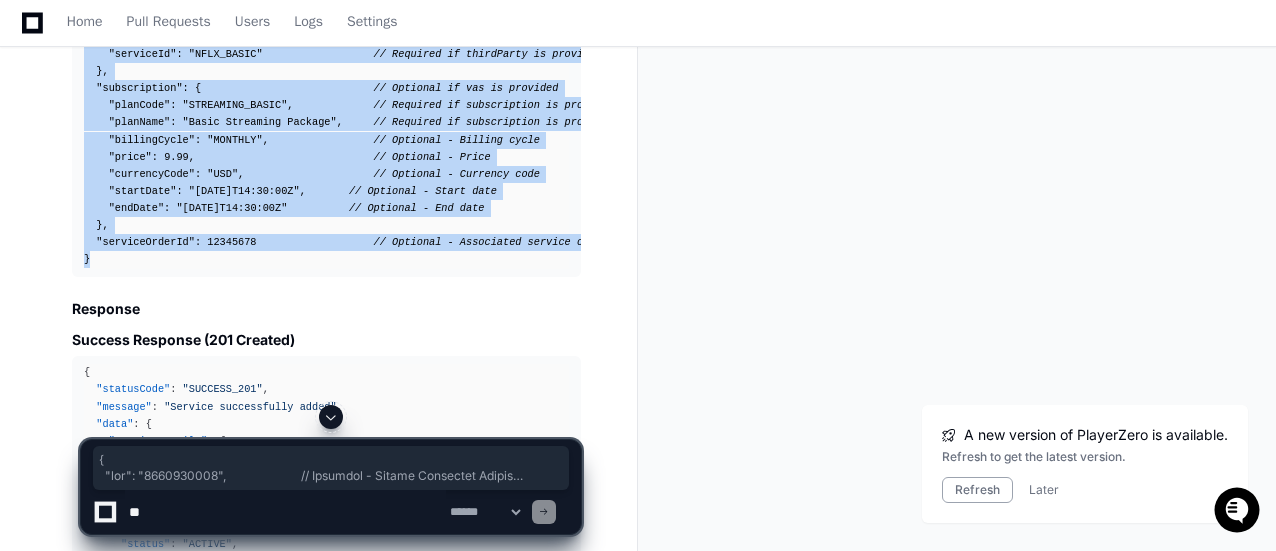 drag, startPoint x: 98, startPoint y: 352, endPoint x: 82, endPoint y: 161, distance: 191.66899 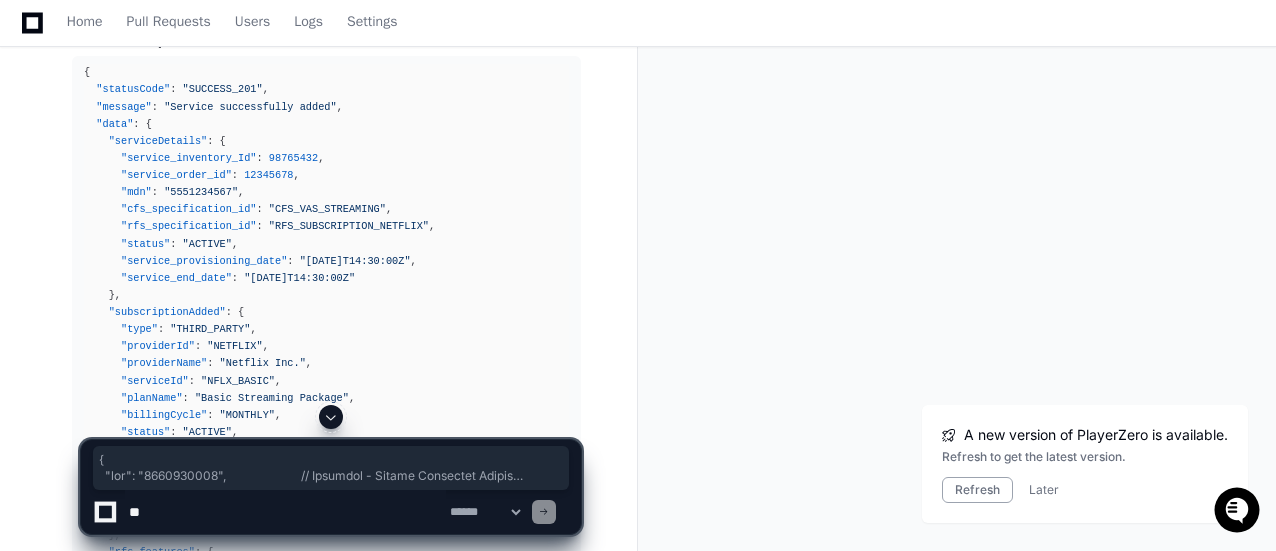 scroll, scrollTop: 69623, scrollLeft: 0, axis: vertical 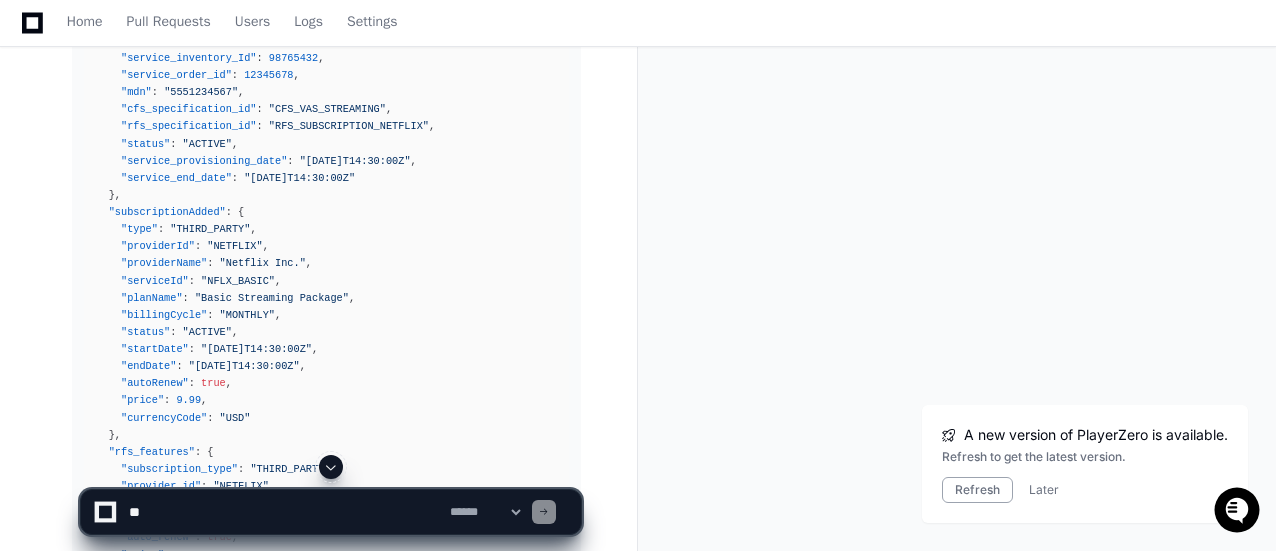 click on "{" 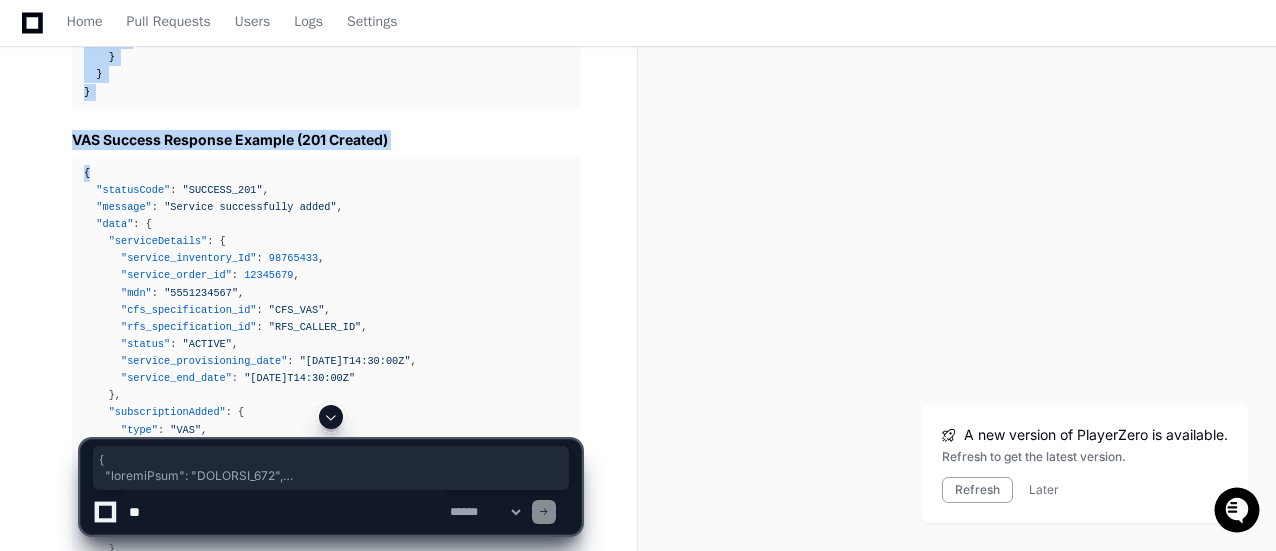 scroll, scrollTop: 70423, scrollLeft: 0, axis: vertical 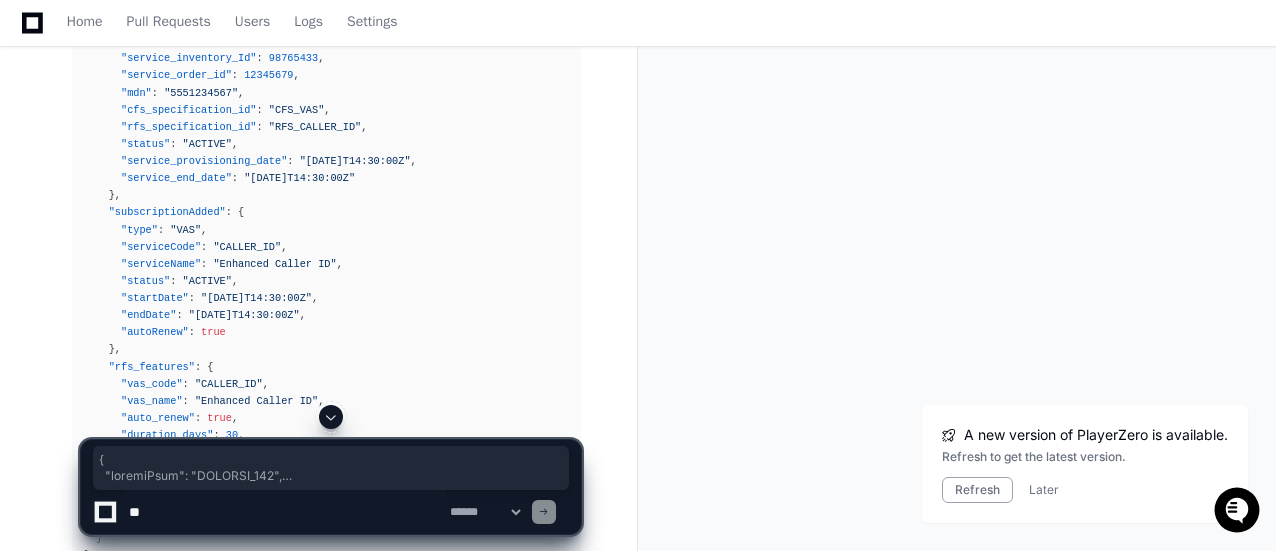 drag, startPoint x: 84, startPoint y: 264, endPoint x: 186, endPoint y: 176, distance: 134.71451 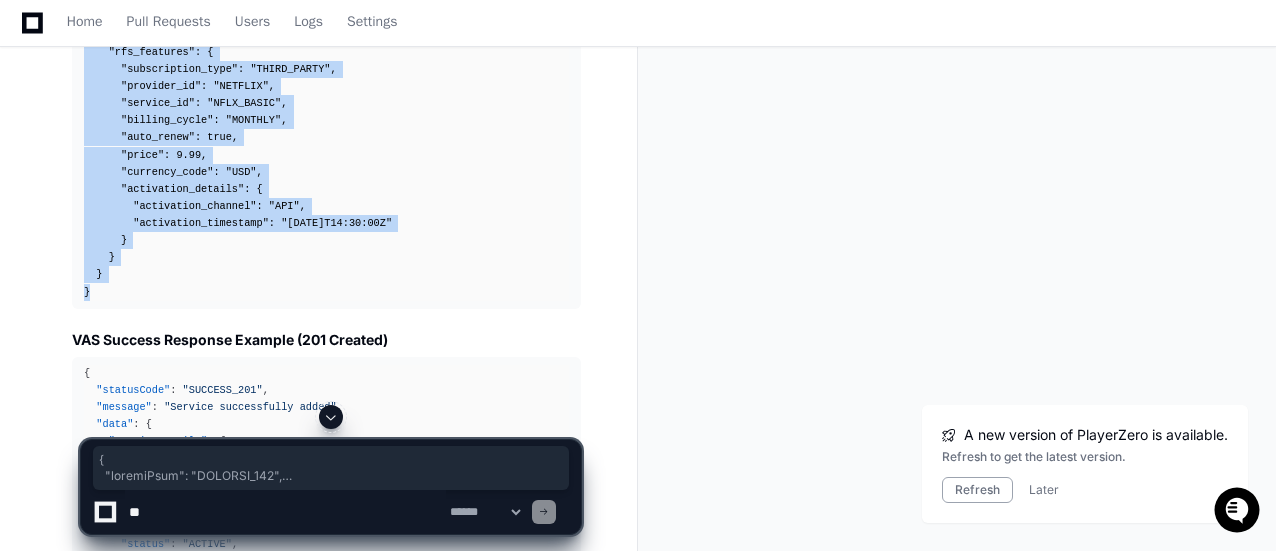 scroll, scrollTop: 69923, scrollLeft: 0, axis: vertical 